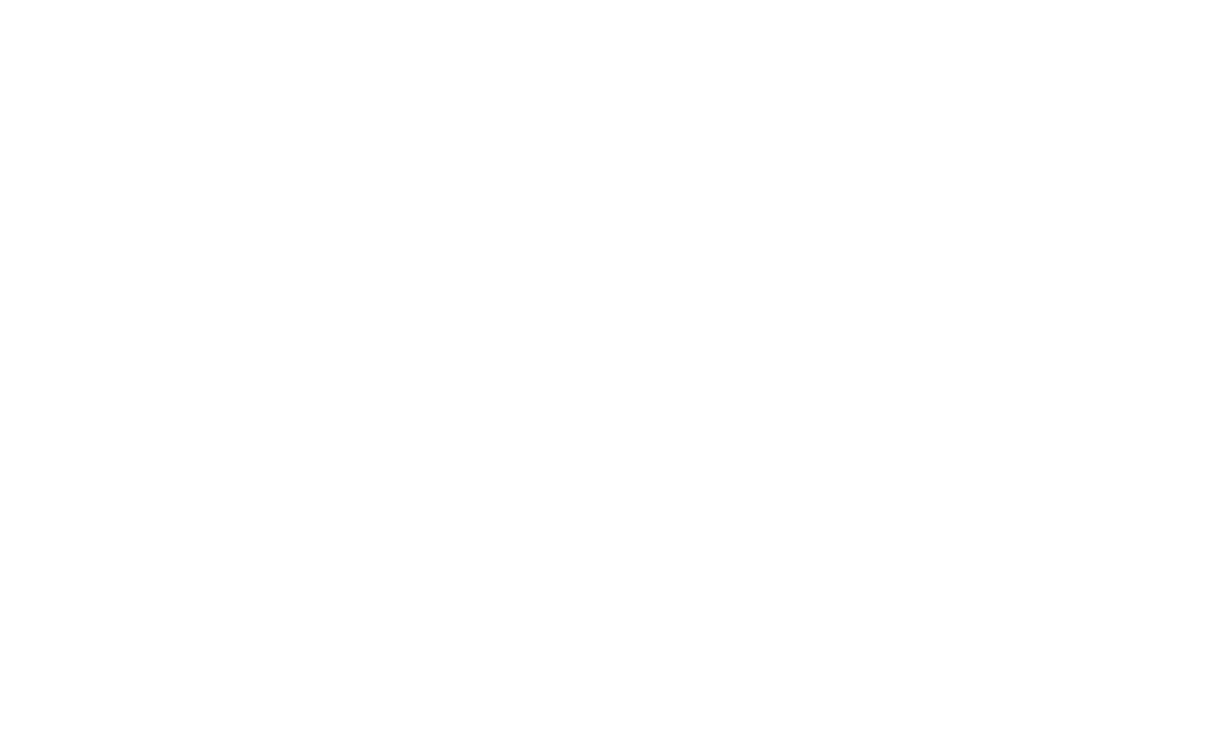 scroll, scrollTop: 0, scrollLeft: 0, axis: both 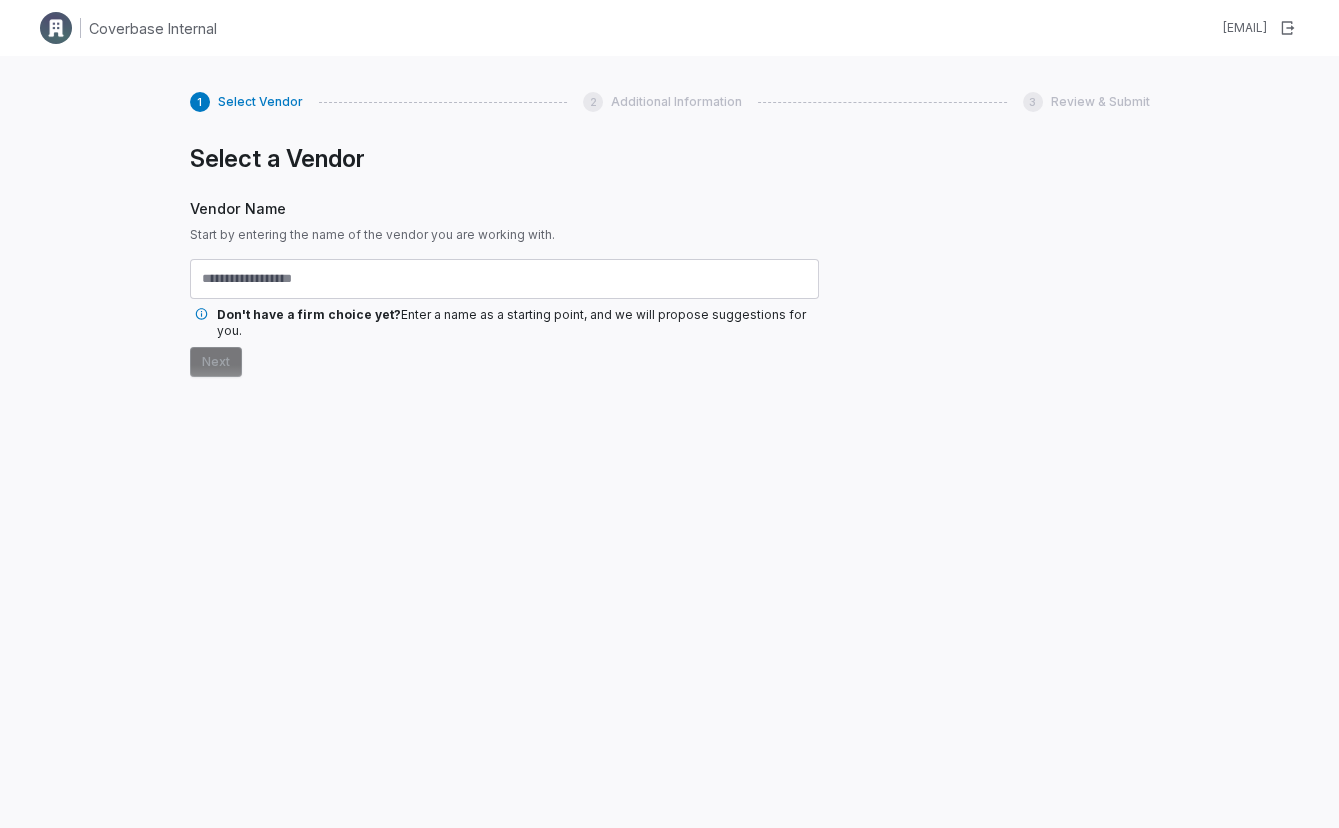 click on "Select a Vendor Vendor Name Start by entering the name of the vendor you are working with. Don't have a firm choice yet?  Enter a name as a starting point, and we will propose suggestions for you. Next" at bounding box center [504, 458] 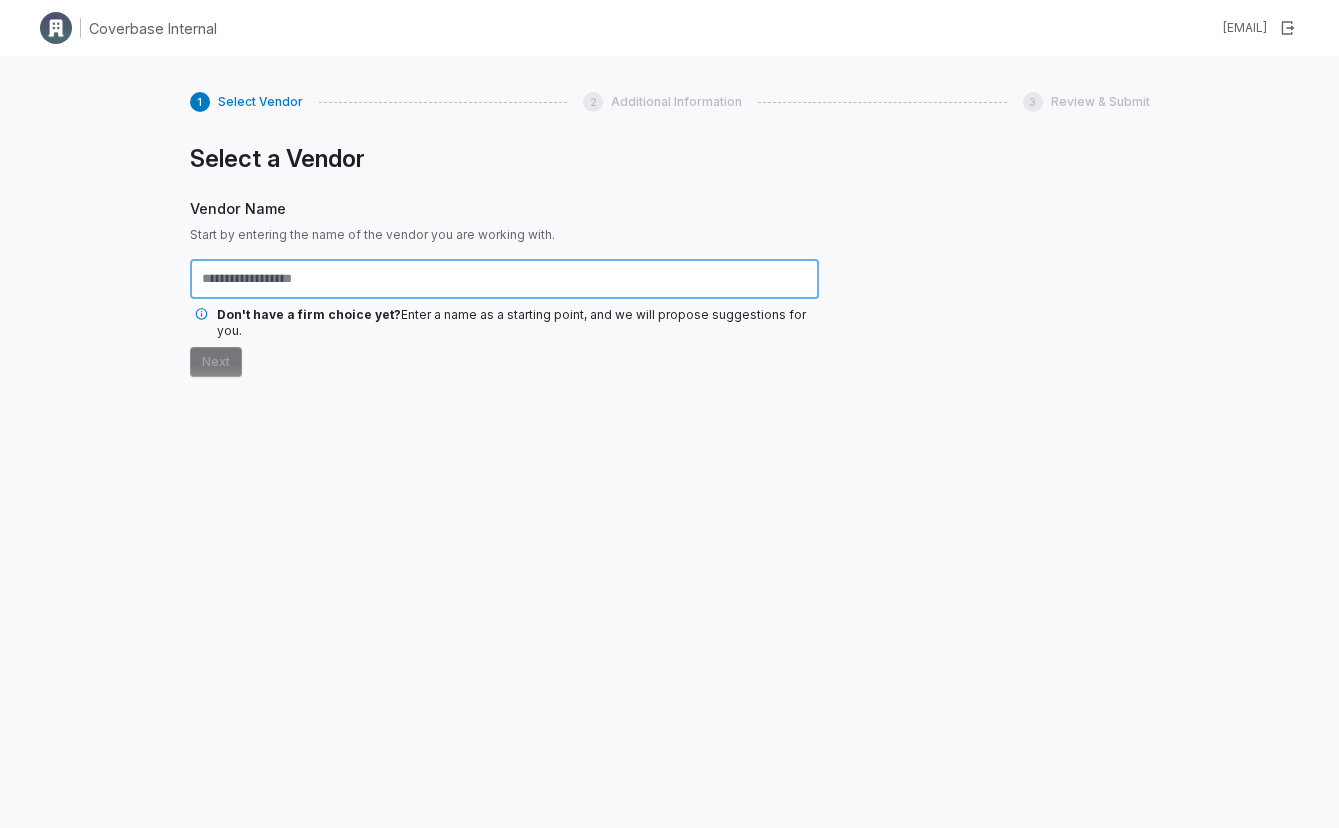 click at bounding box center [504, 279] 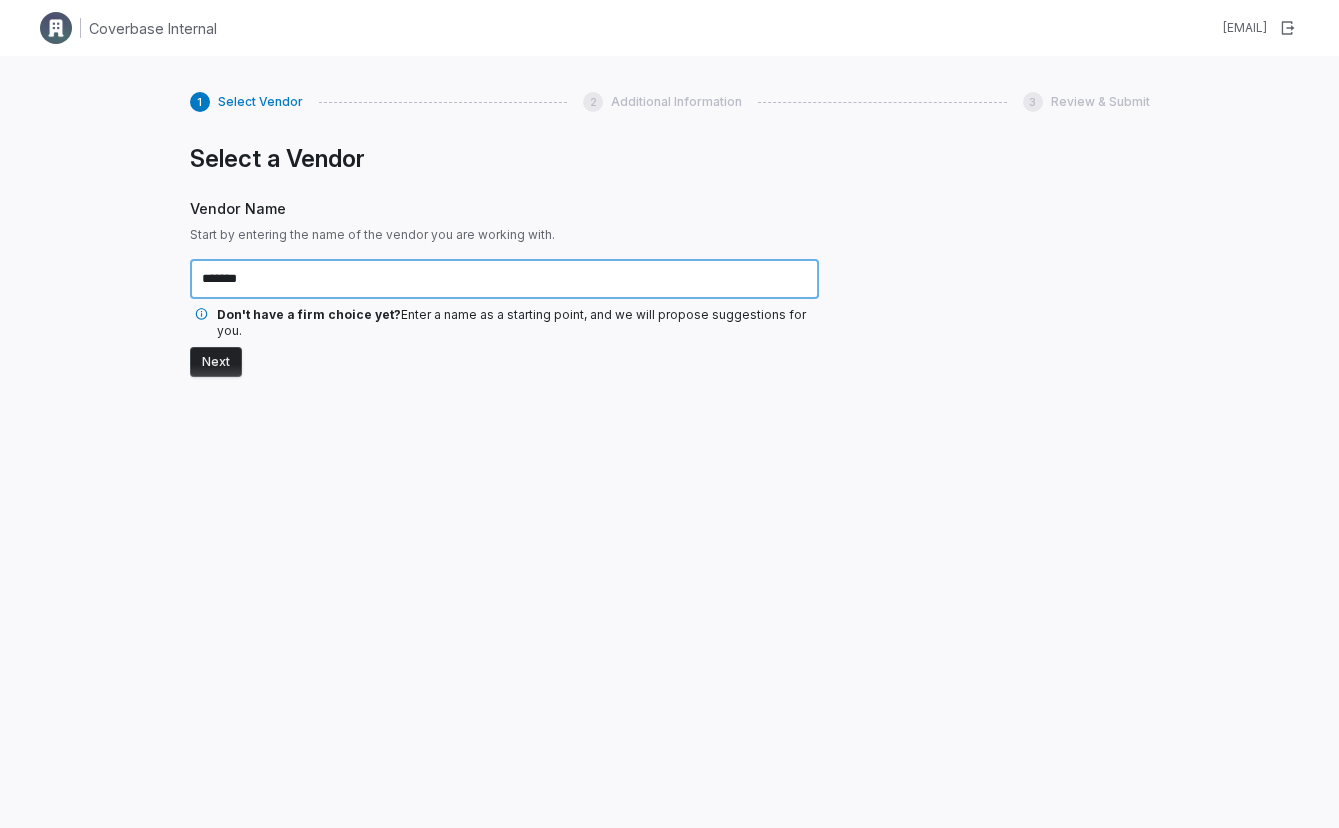 type on "*******" 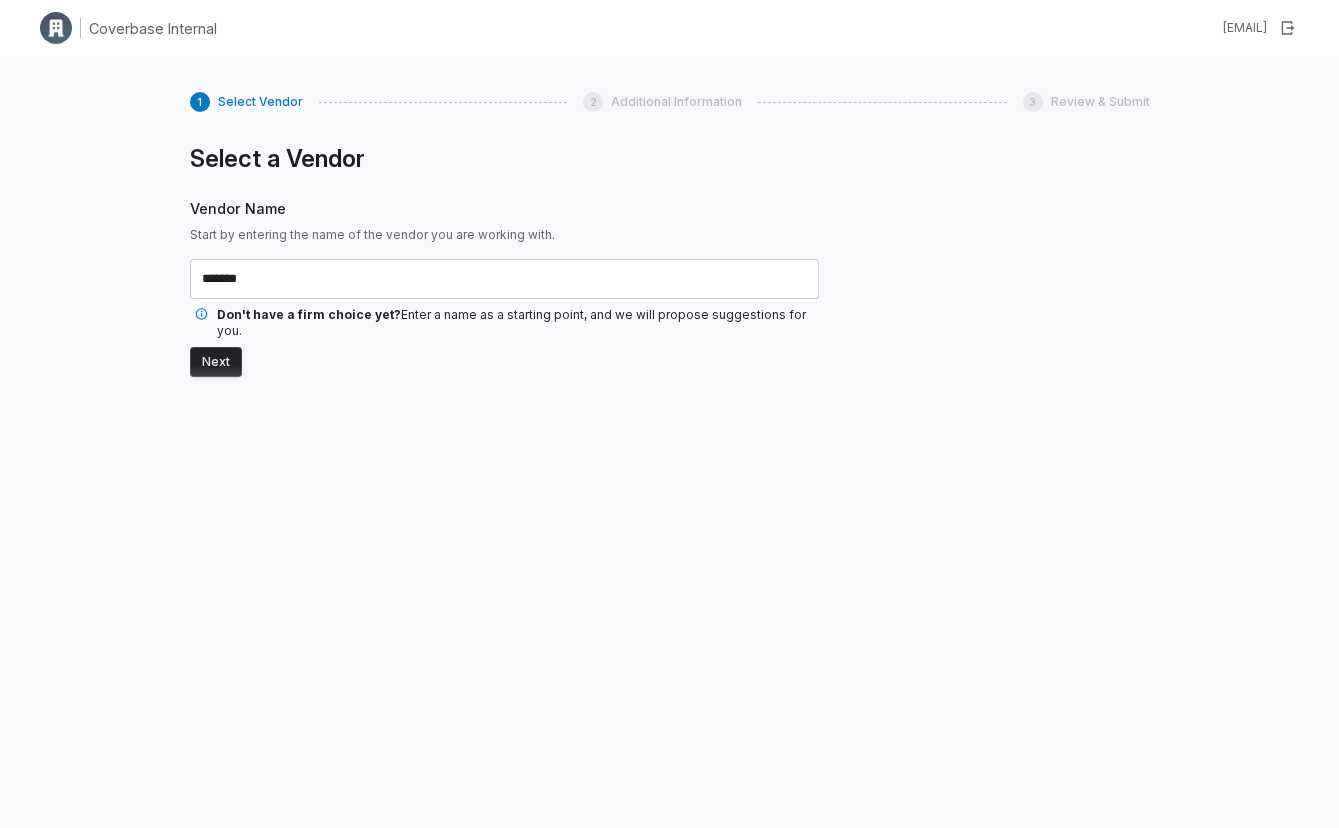 click on "Next" at bounding box center [216, 362] 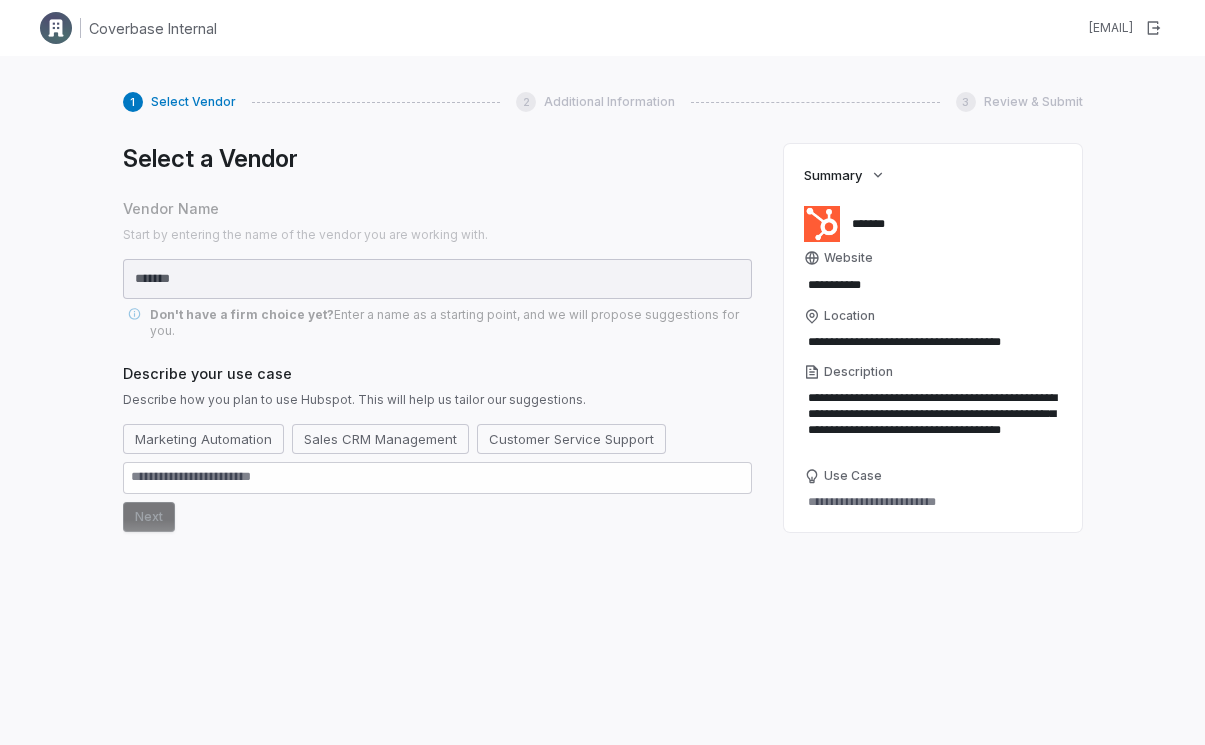 click on "Select a Vendor Vendor Name Start by entering the name of the vendor you are working with. ******* Don't have a firm choice yet?  Enter a name as a starting point, and we will propose suggestions for you. Describe your use case Describe how you plan to use Hubspot. This will help us tailor our suggestions. Marketing Automation Sales CRM Management Customer Service Support Next" at bounding box center (437, 416) 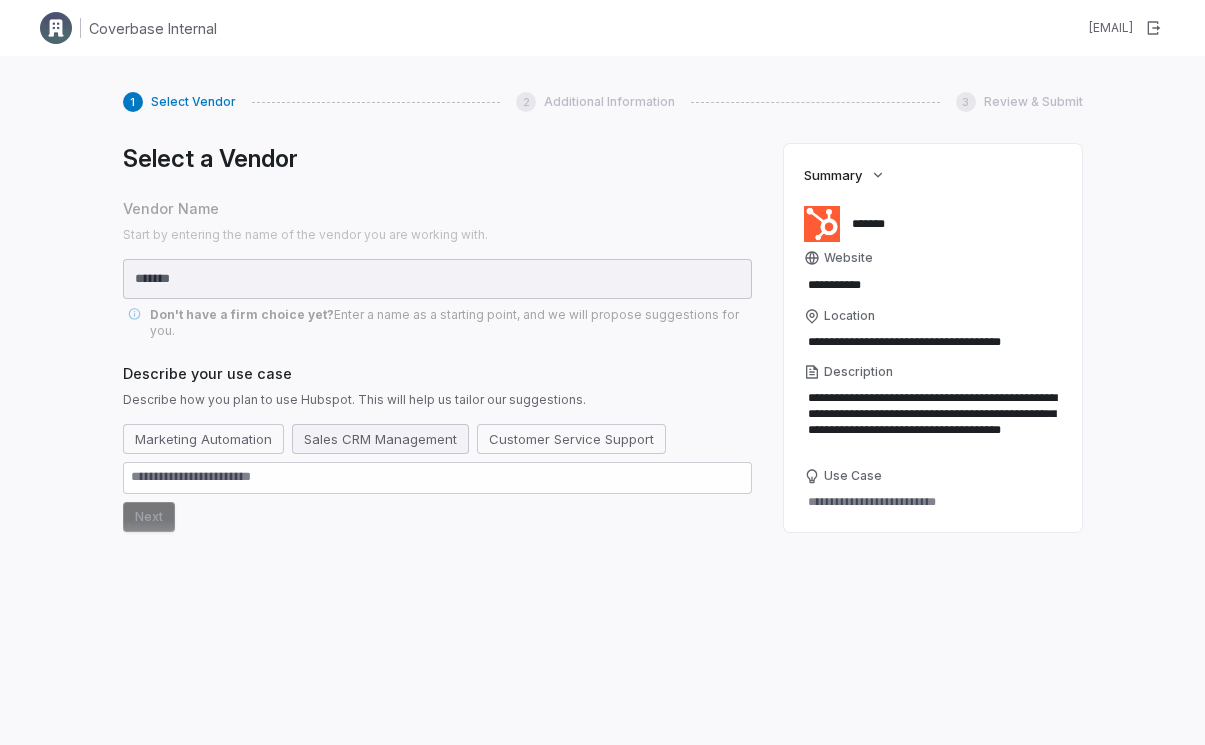 click on "Sales CRM Management" at bounding box center [380, 439] 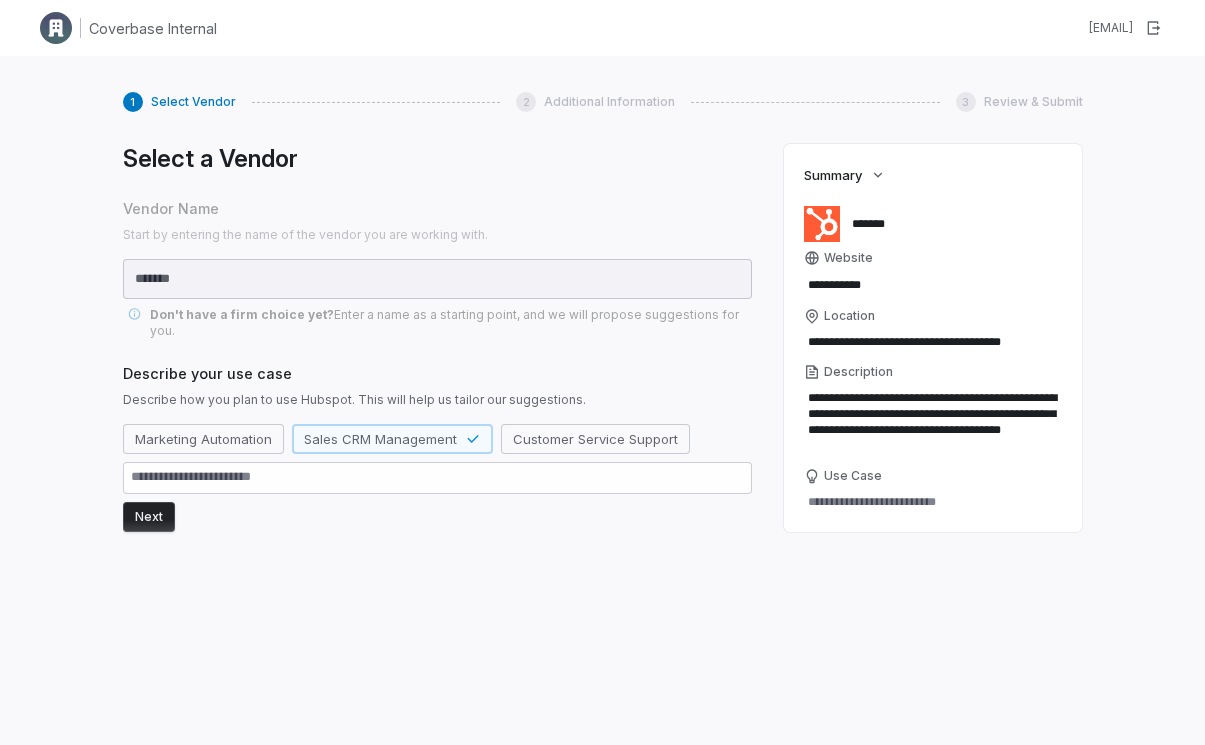 click on "Next" at bounding box center (149, 517) 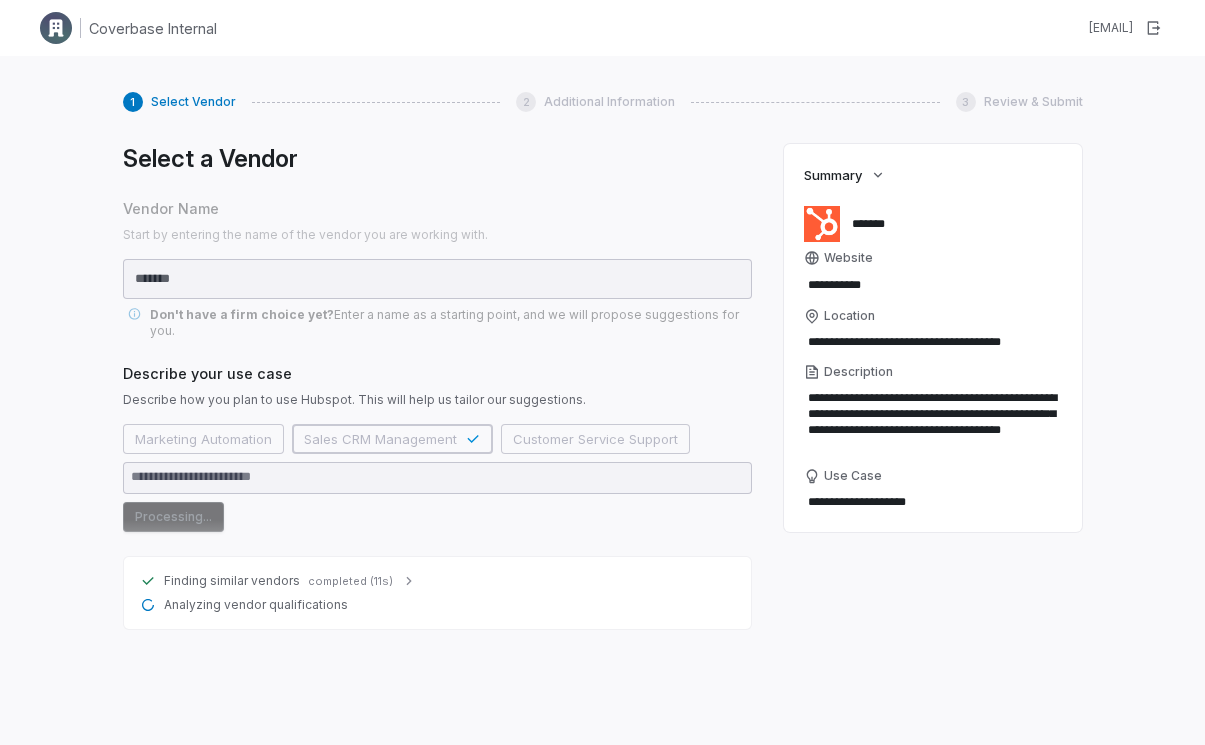 click on "Finding similar vendors completed (11s) Analyzing vendor qualifications" at bounding box center (437, 593) 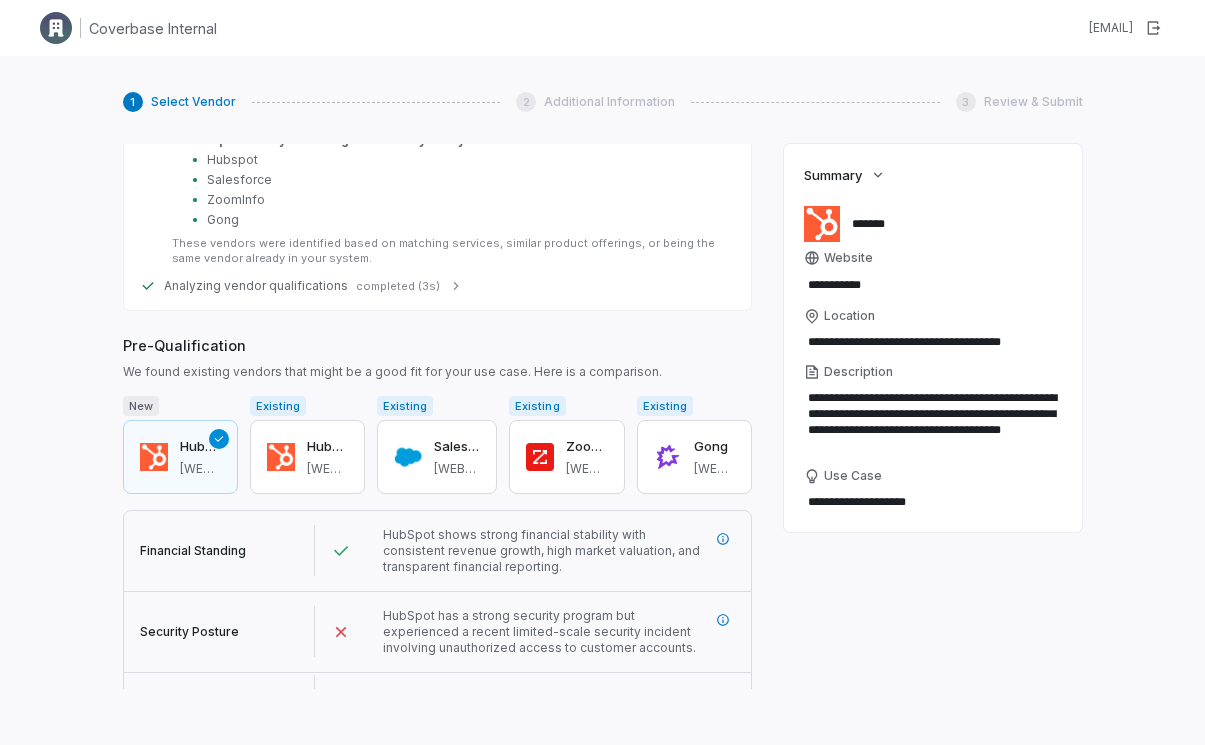 scroll, scrollTop: 537, scrollLeft: 0, axis: vertical 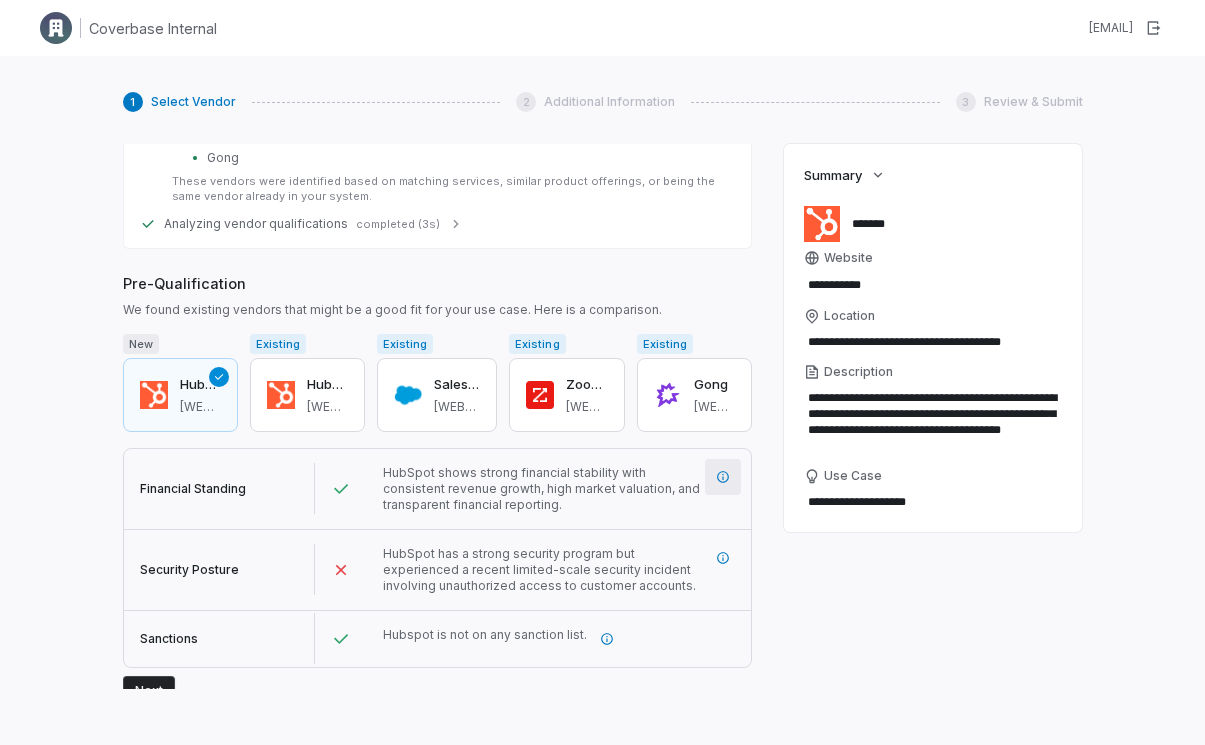 click 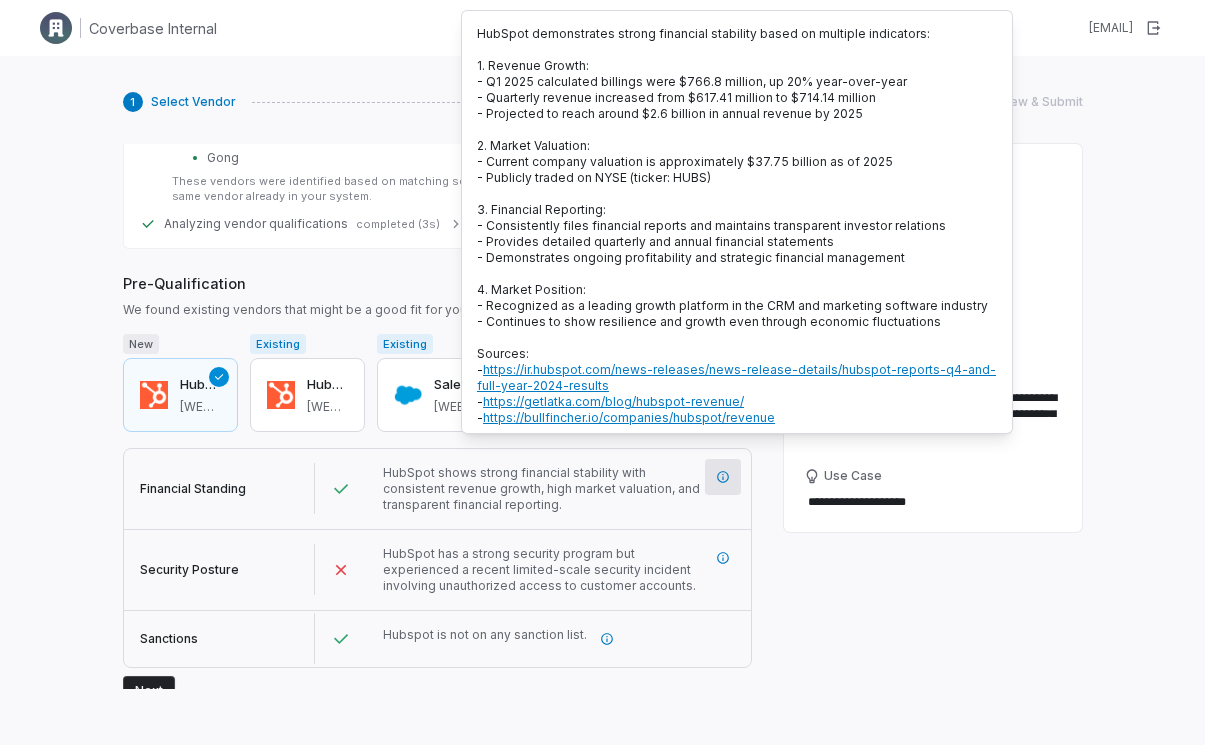 scroll, scrollTop: 24, scrollLeft: 0, axis: vertical 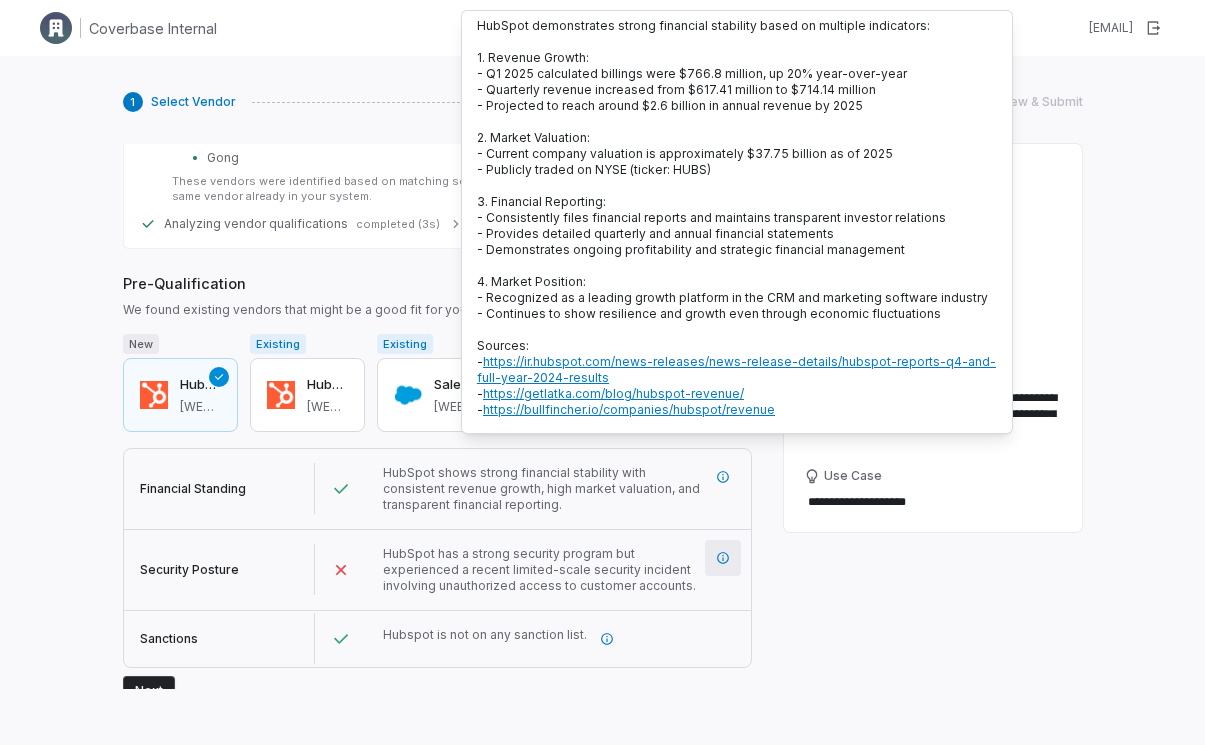 click 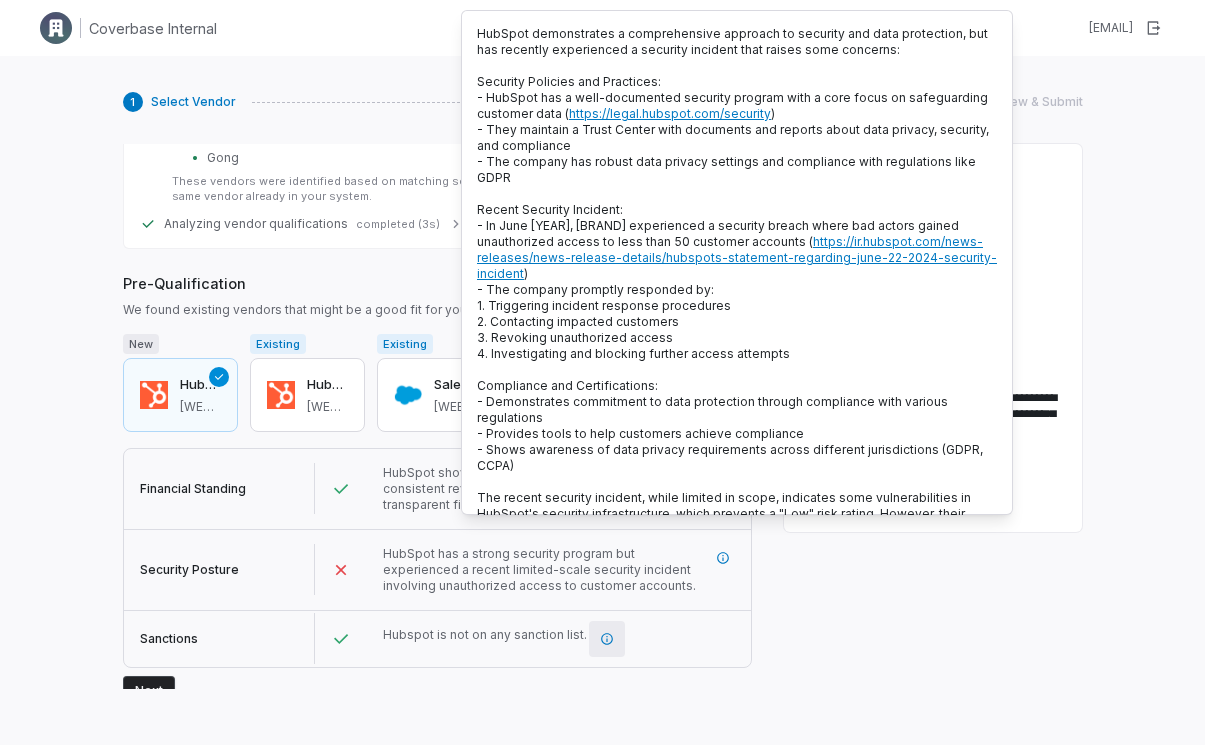 click at bounding box center (607, 639) 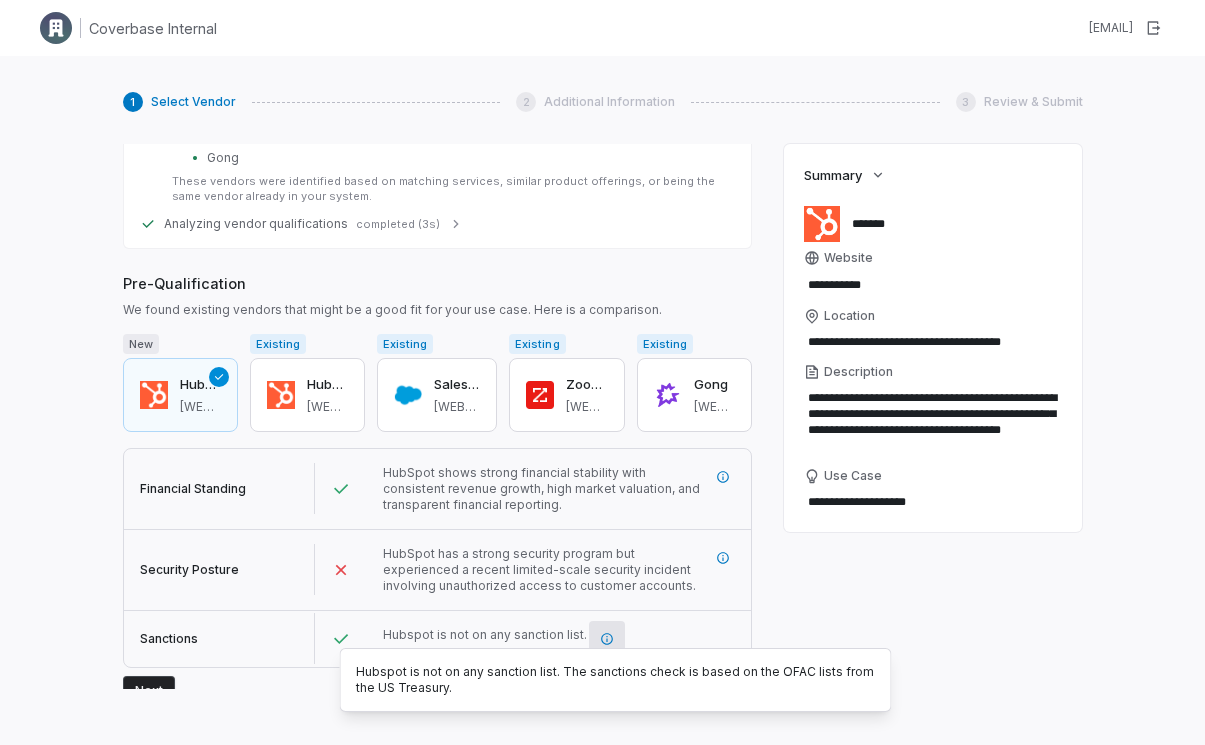 click on "**********" at bounding box center [933, 416] 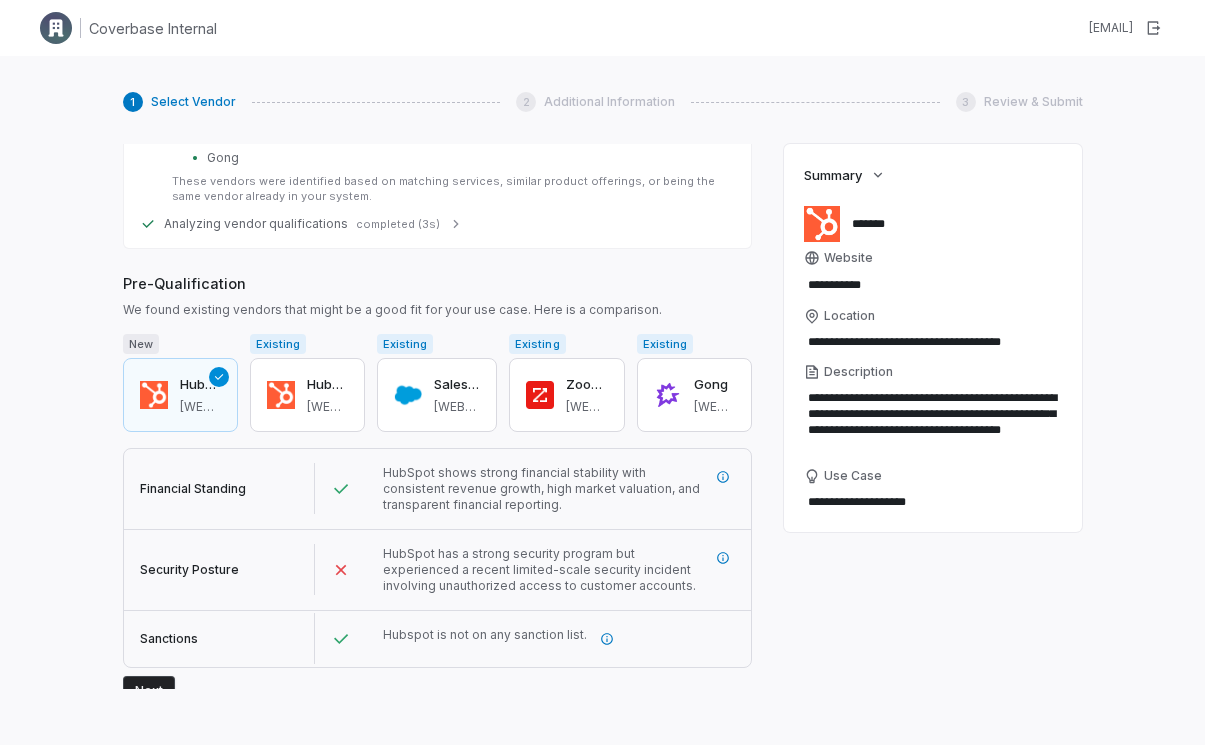 click on "Next" at bounding box center [149, 691] 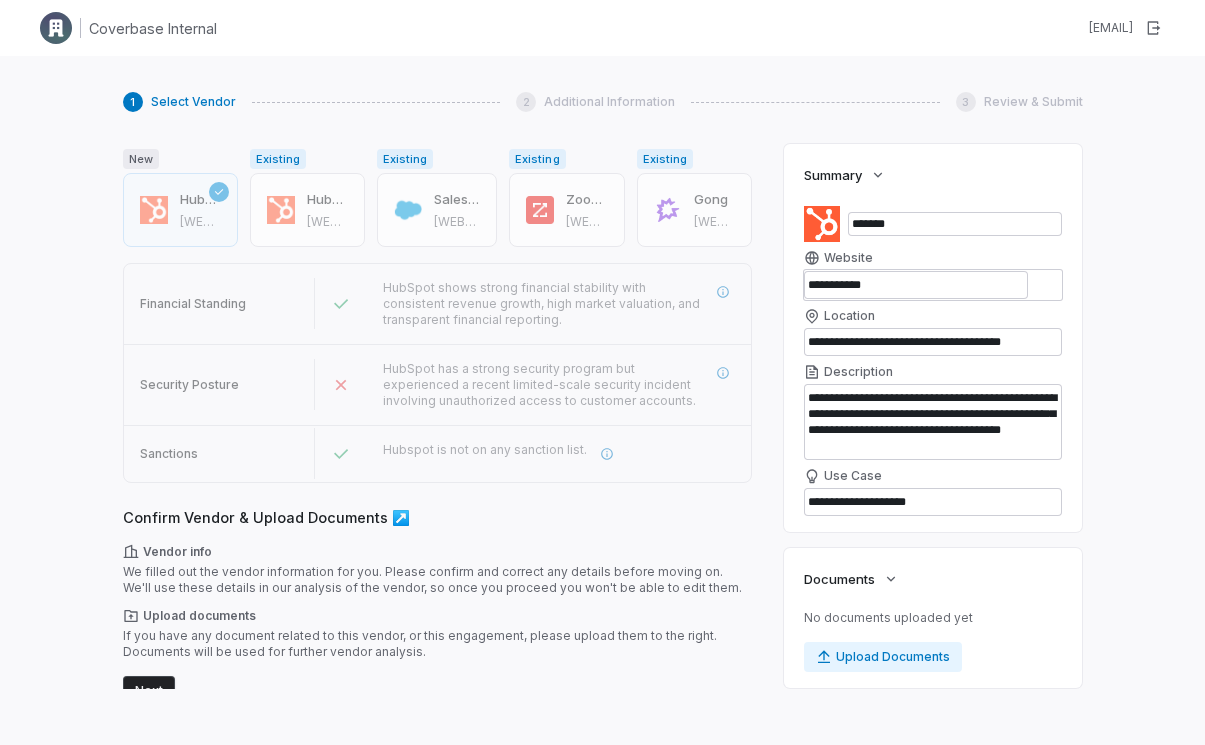click on "Next" at bounding box center (149, 691) 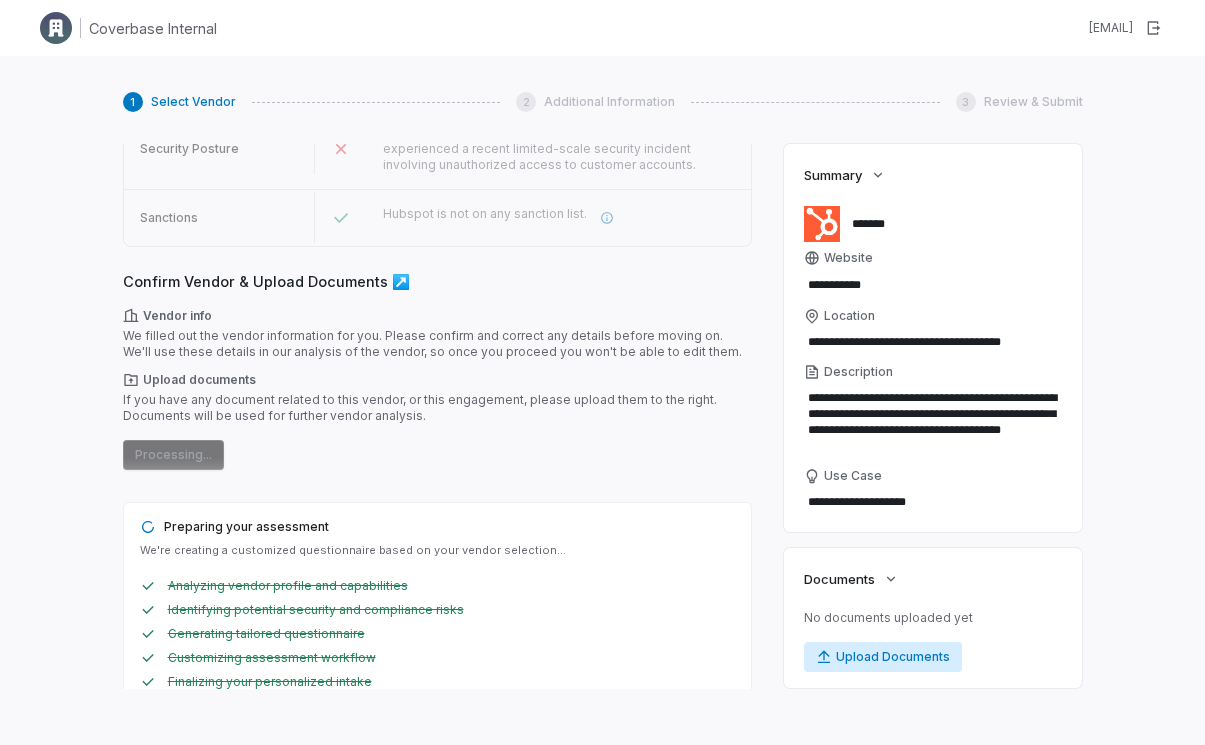 scroll, scrollTop: 0, scrollLeft: 0, axis: both 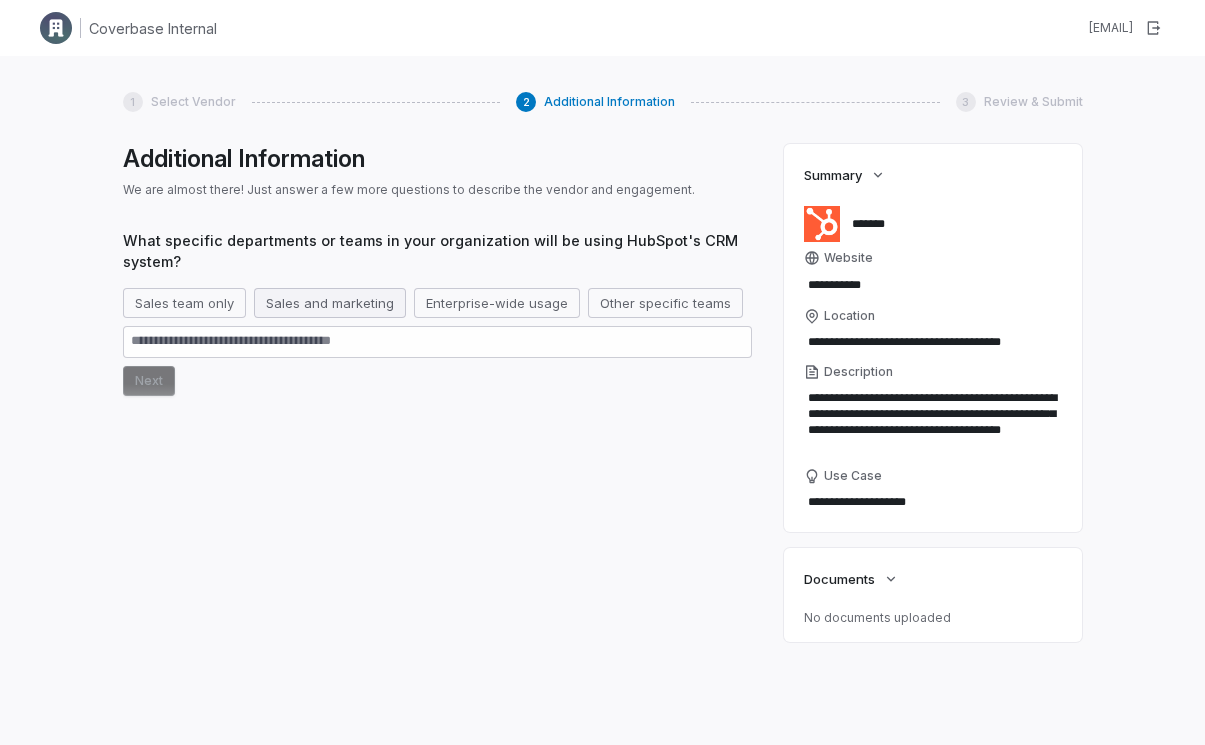 click on "Sales and marketing" at bounding box center (330, 303) 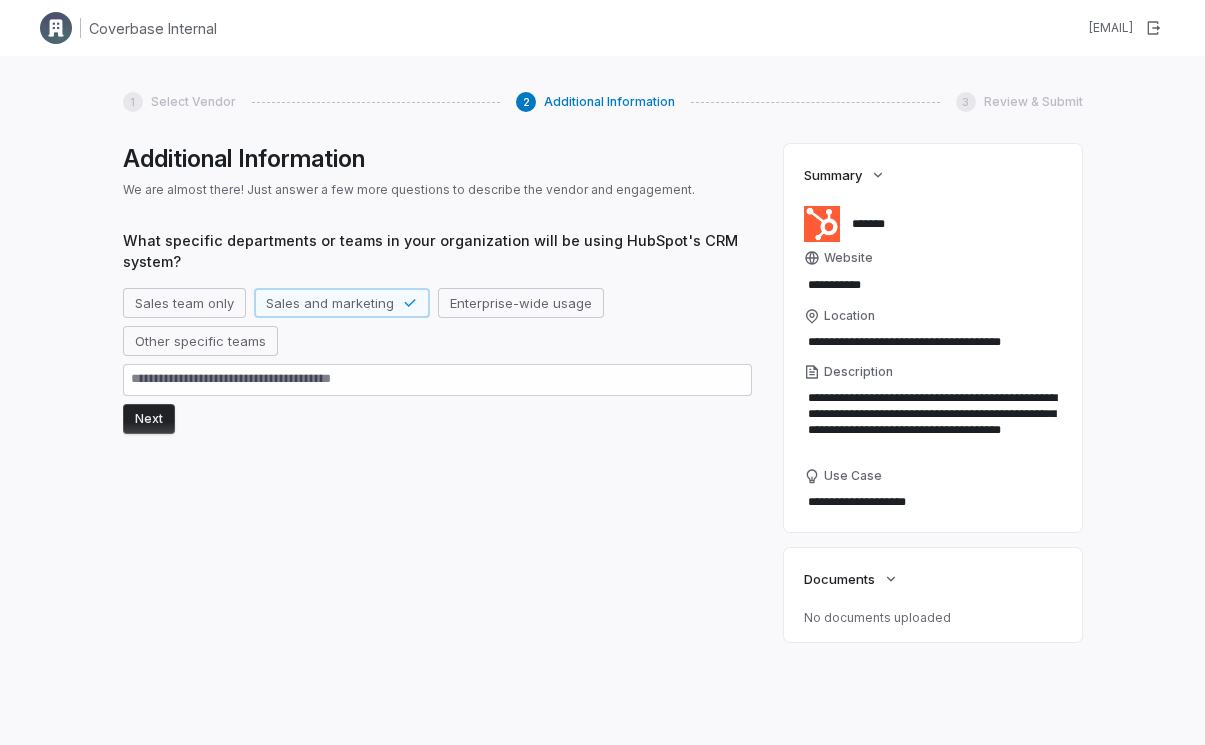 click on "Next" at bounding box center [149, 419] 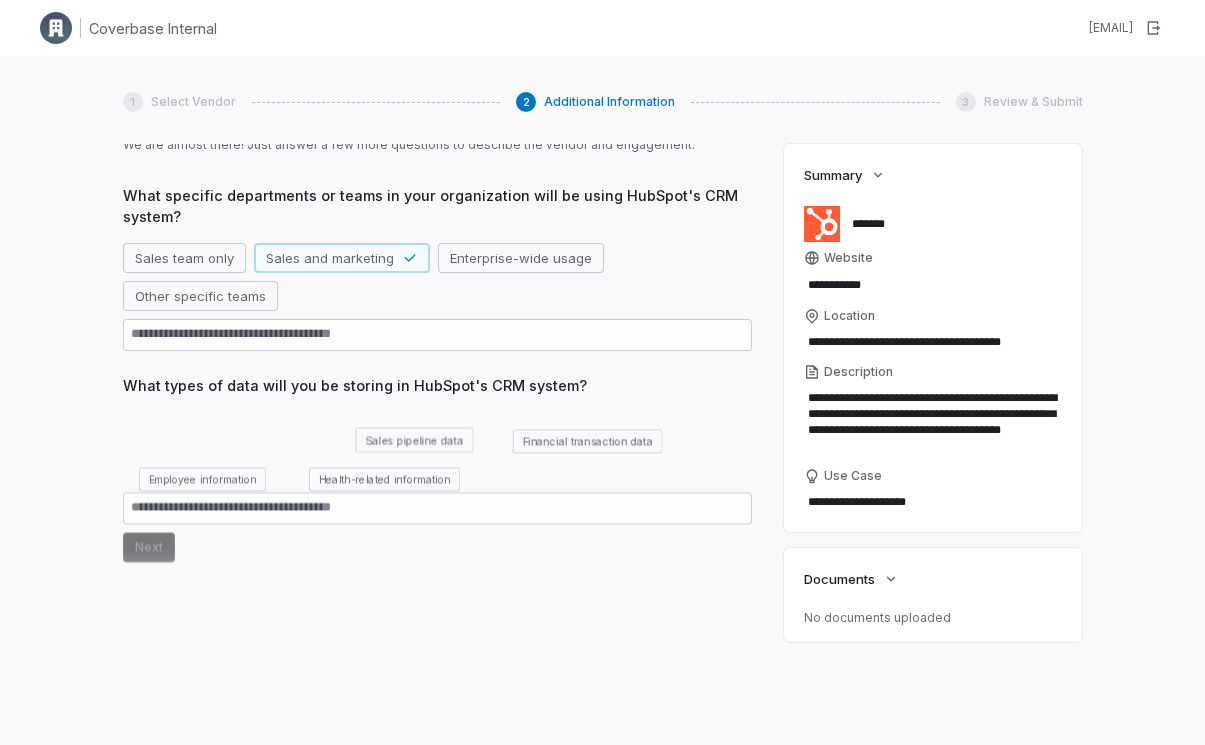 scroll, scrollTop: 66, scrollLeft: 0, axis: vertical 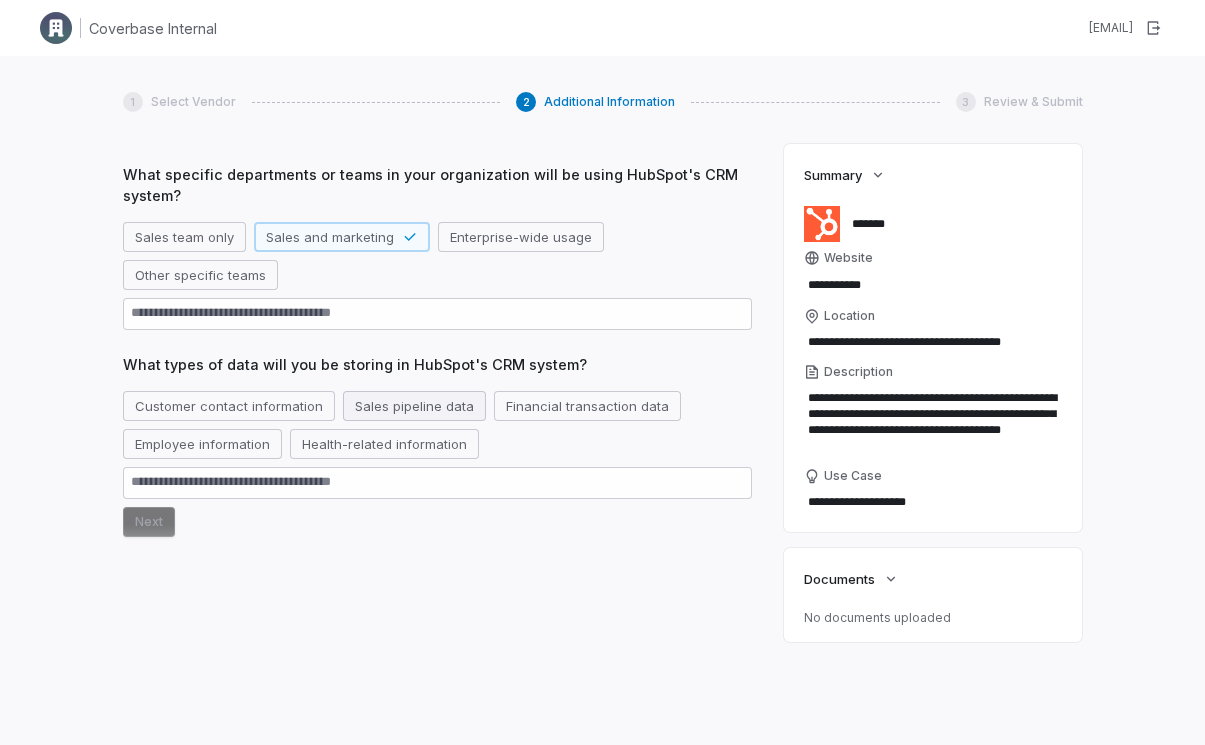 click on "Sales pipeline data" at bounding box center [414, 406] 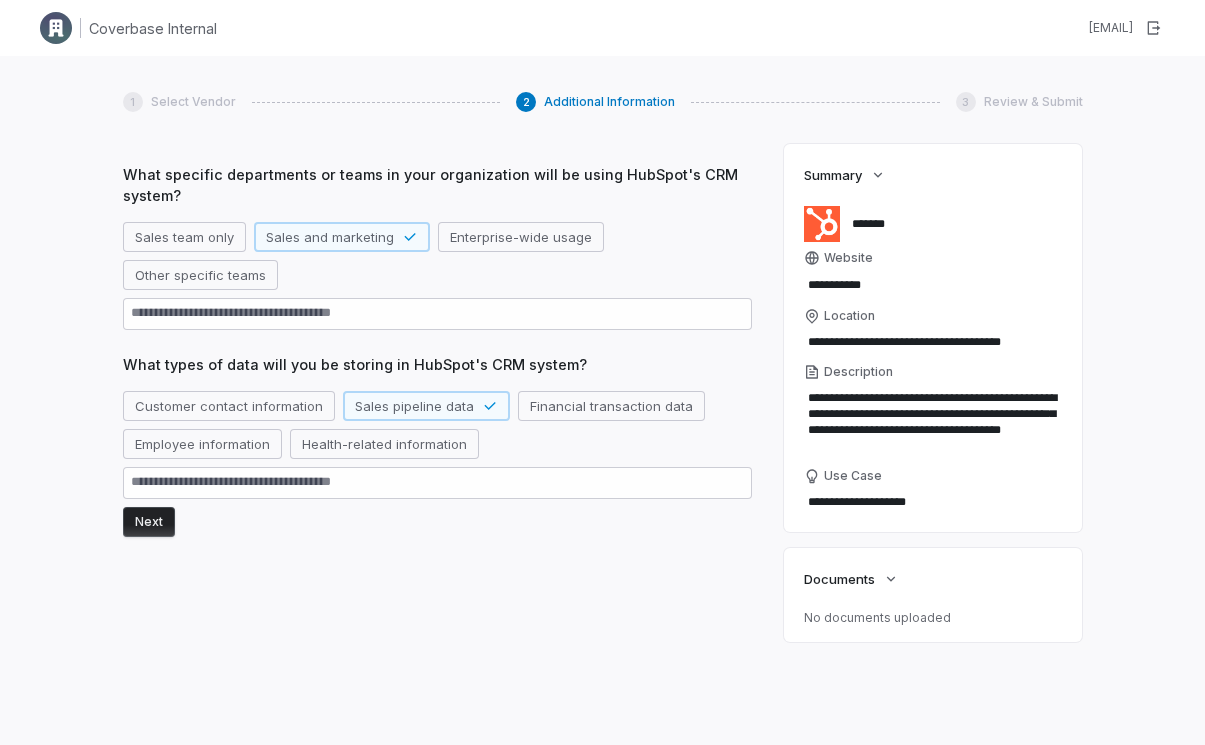 click on "Next" at bounding box center [149, 522] 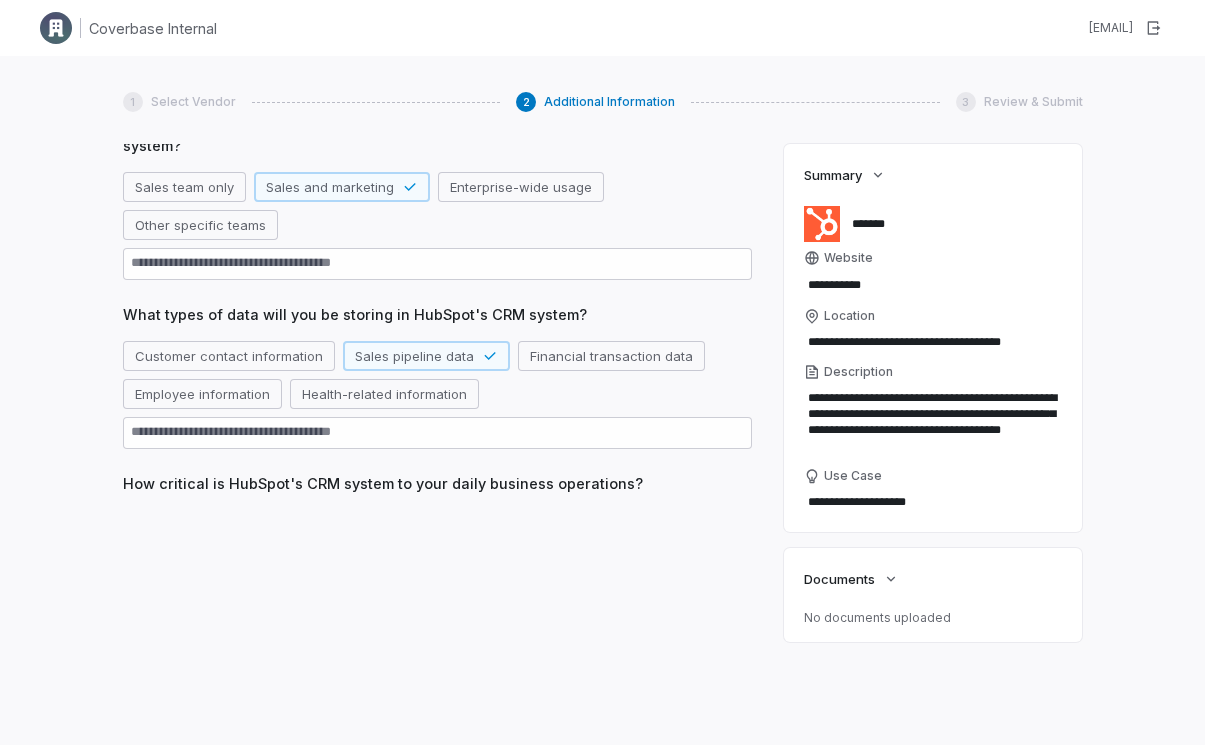 scroll, scrollTop: 211, scrollLeft: 0, axis: vertical 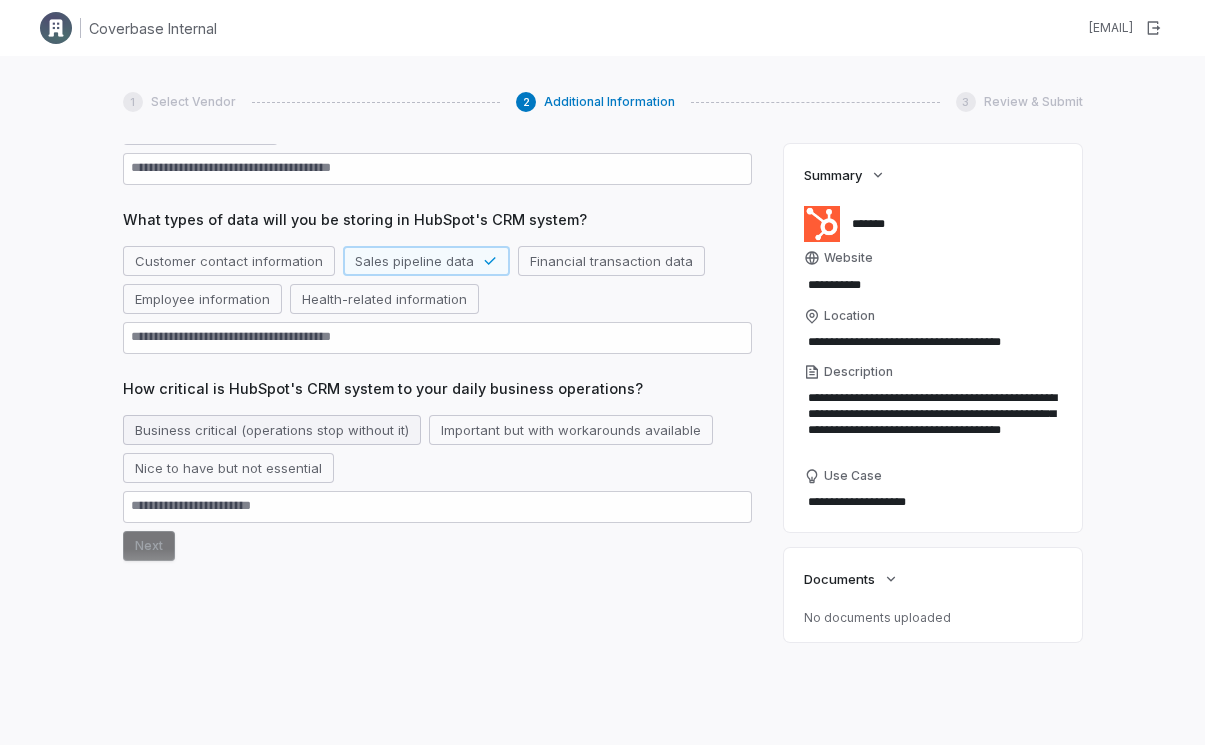 click on "Business critical (operations stop without it)" at bounding box center (272, 430) 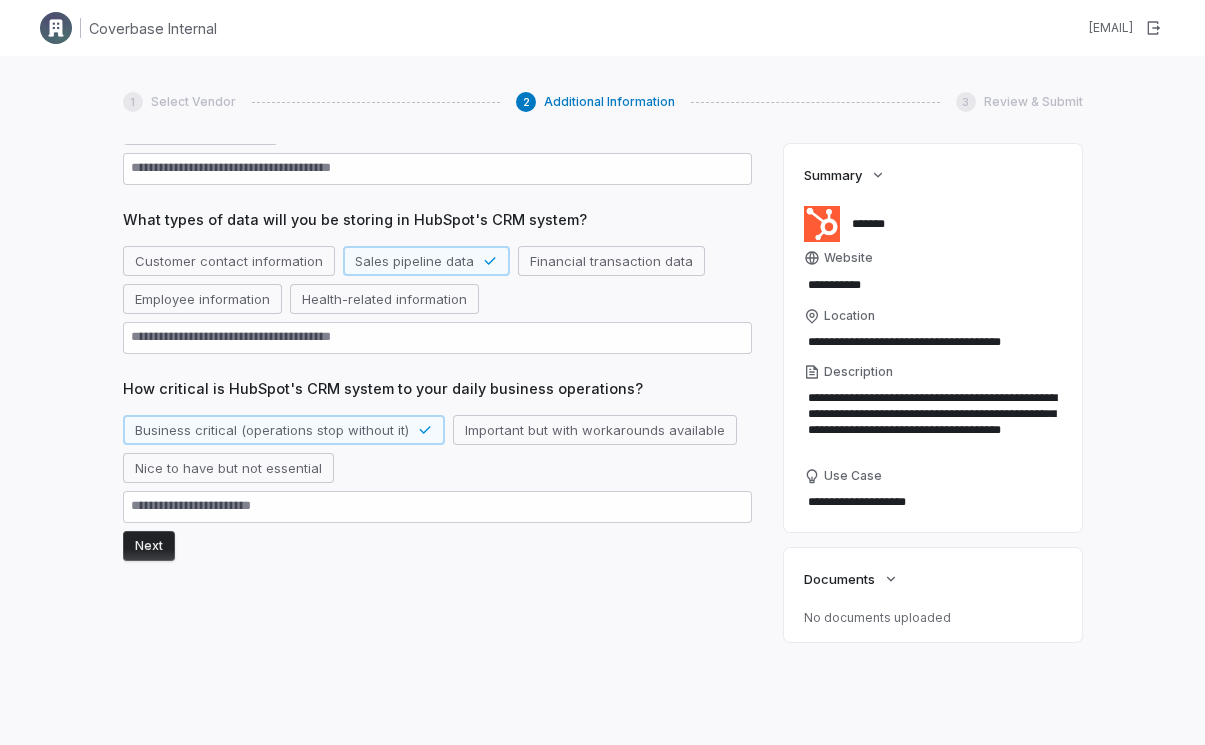 click on "Next" at bounding box center [149, 546] 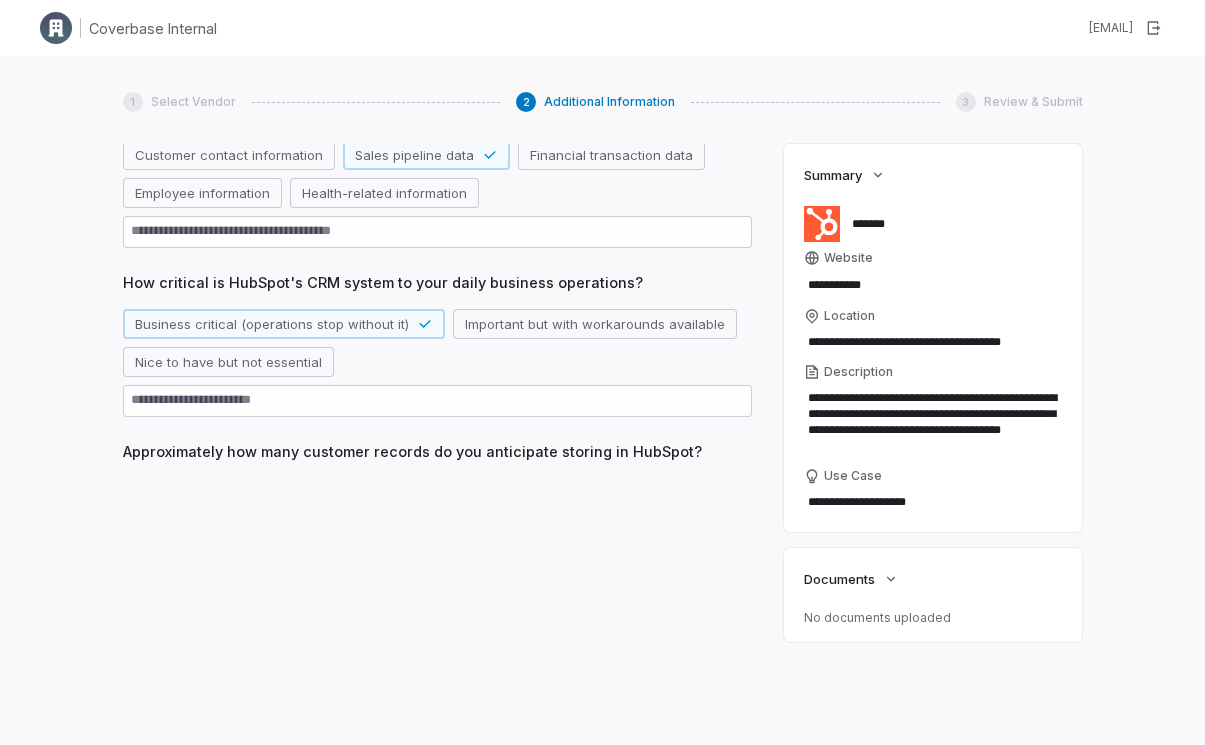 scroll, scrollTop: 318, scrollLeft: 0, axis: vertical 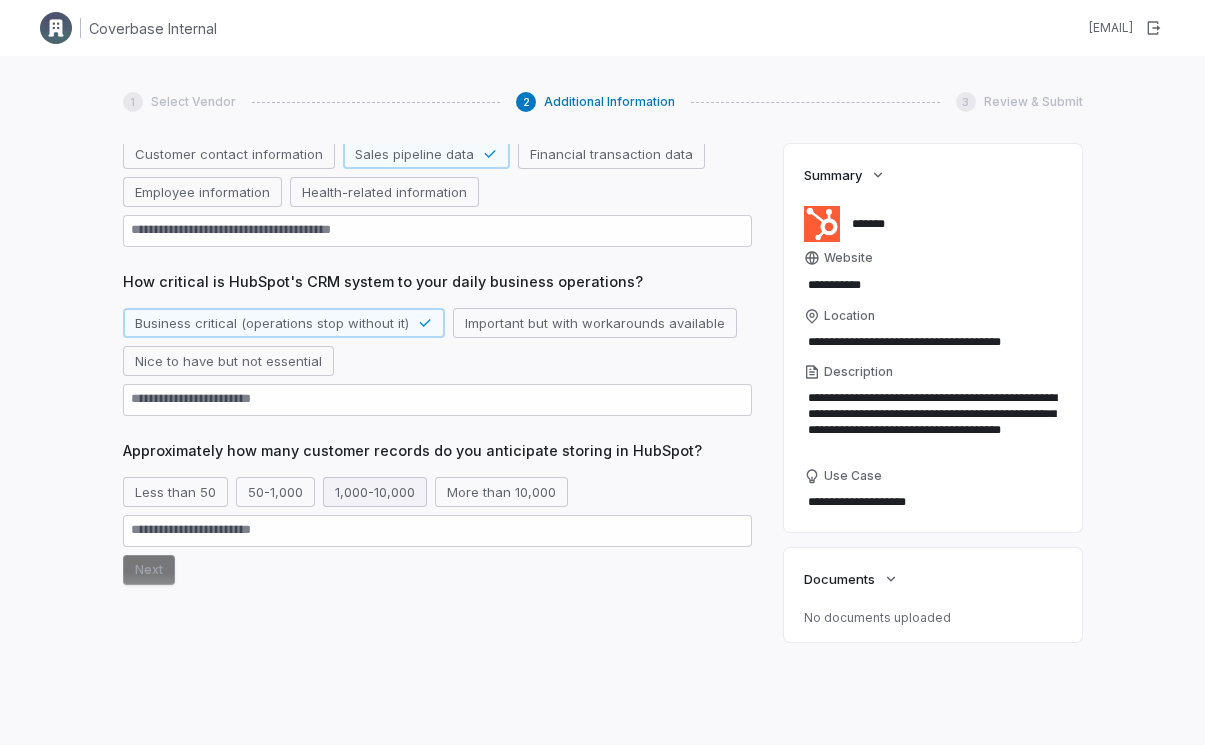 click on "1,000-10,000" at bounding box center [375, 492] 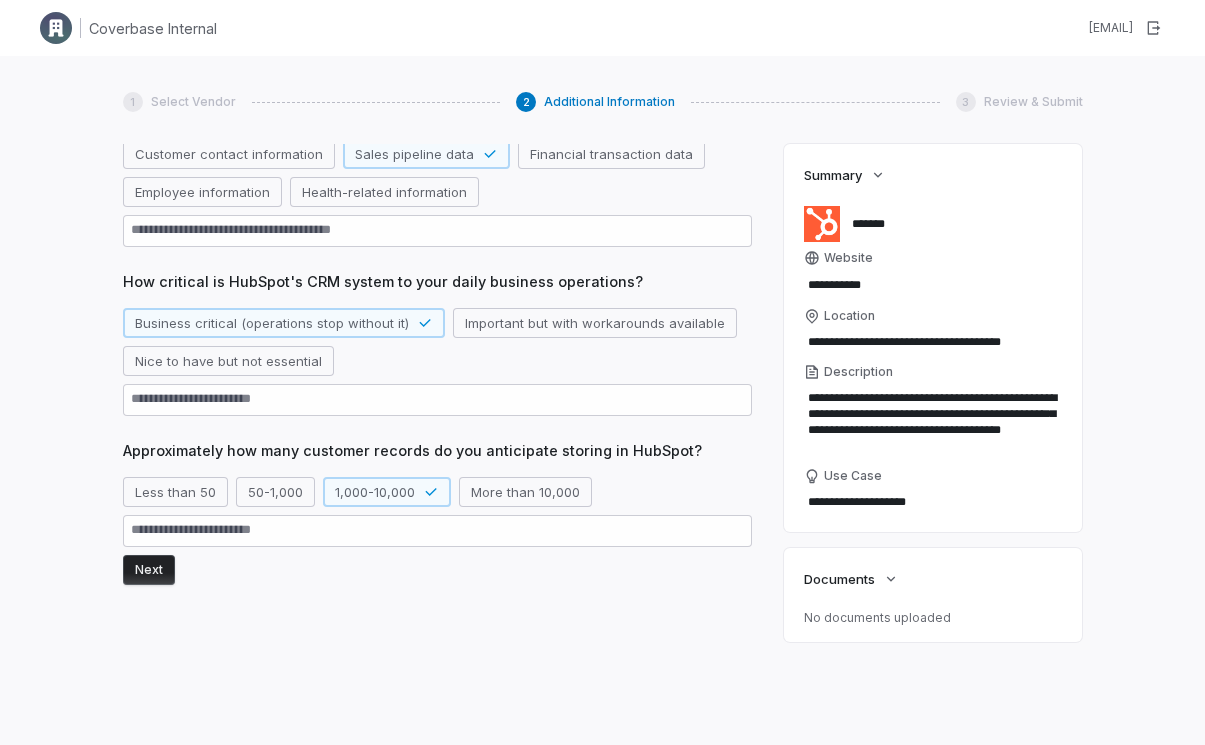 click on "Next" at bounding box center [149, 570] 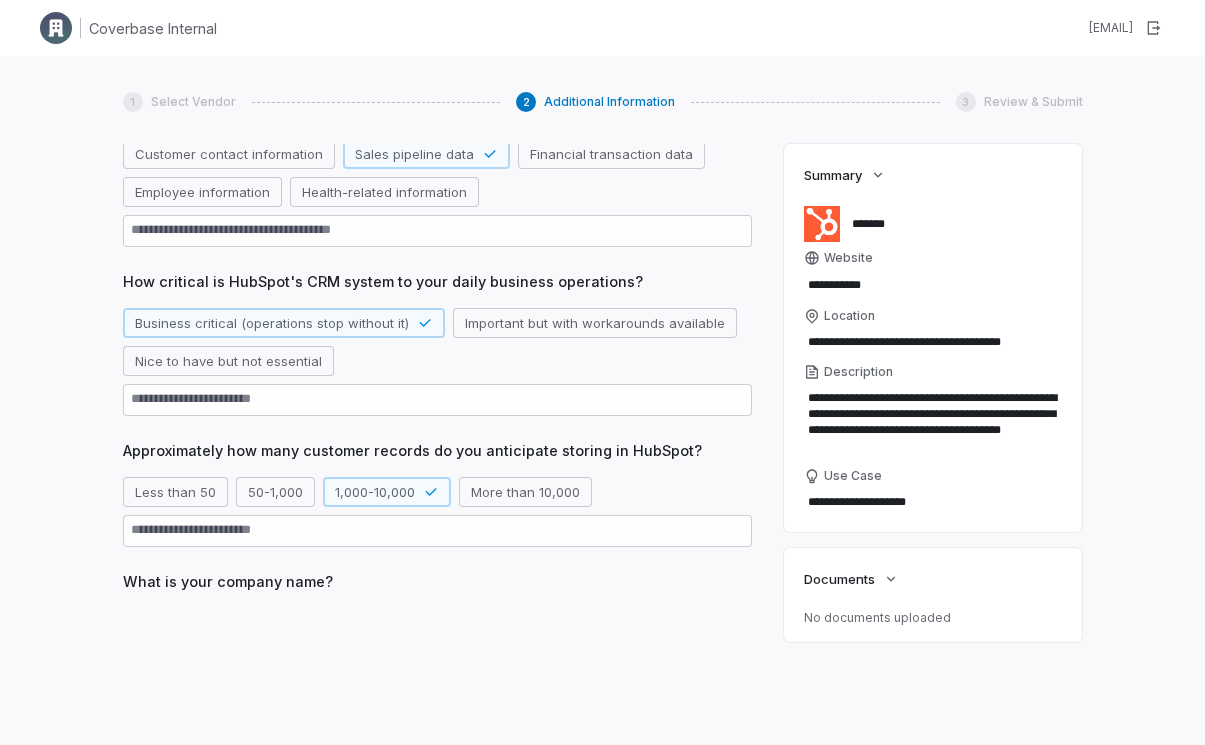 scroll, scrollTop: 395, scrollLeft: 0, axis: vertical 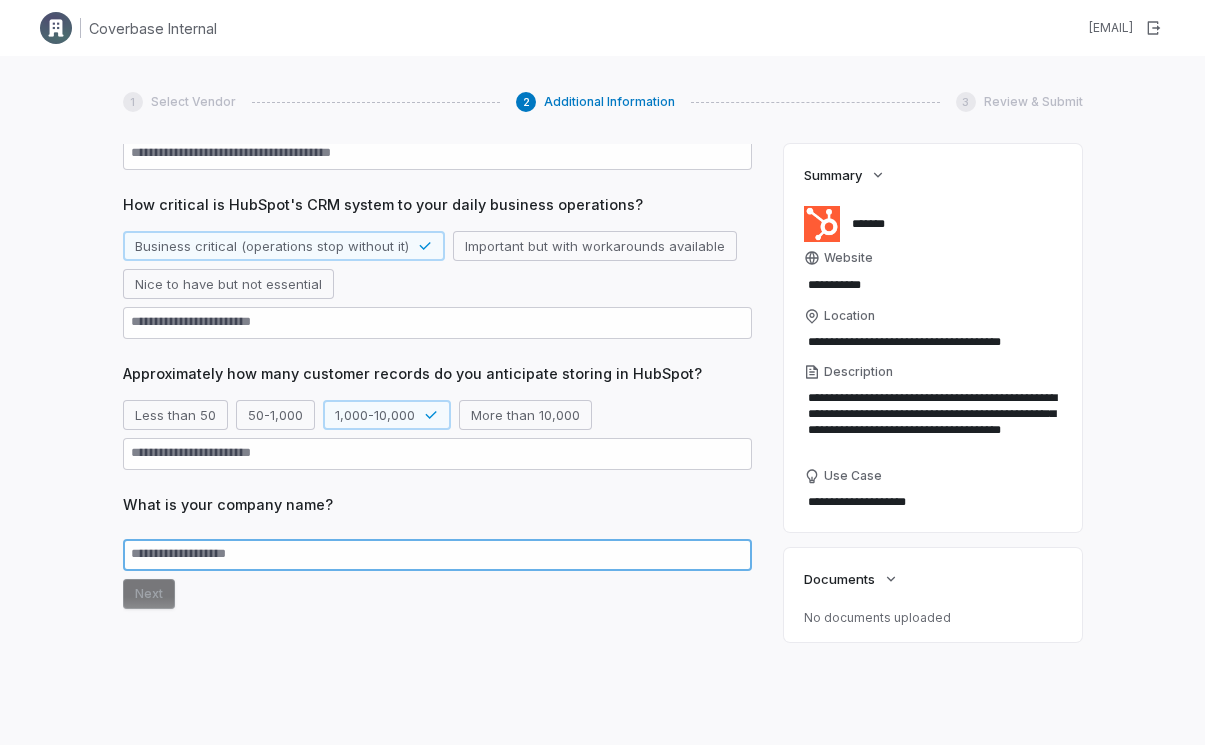 click at bounding box center [437, 555] 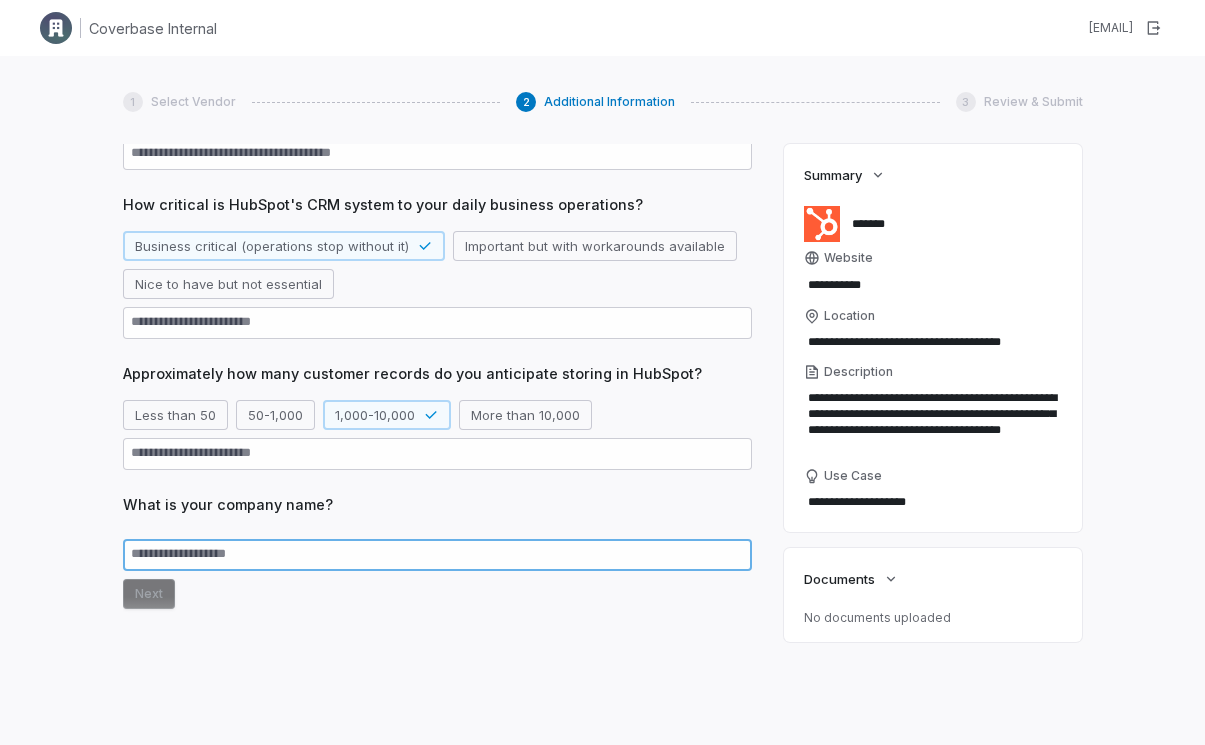 type on "*" 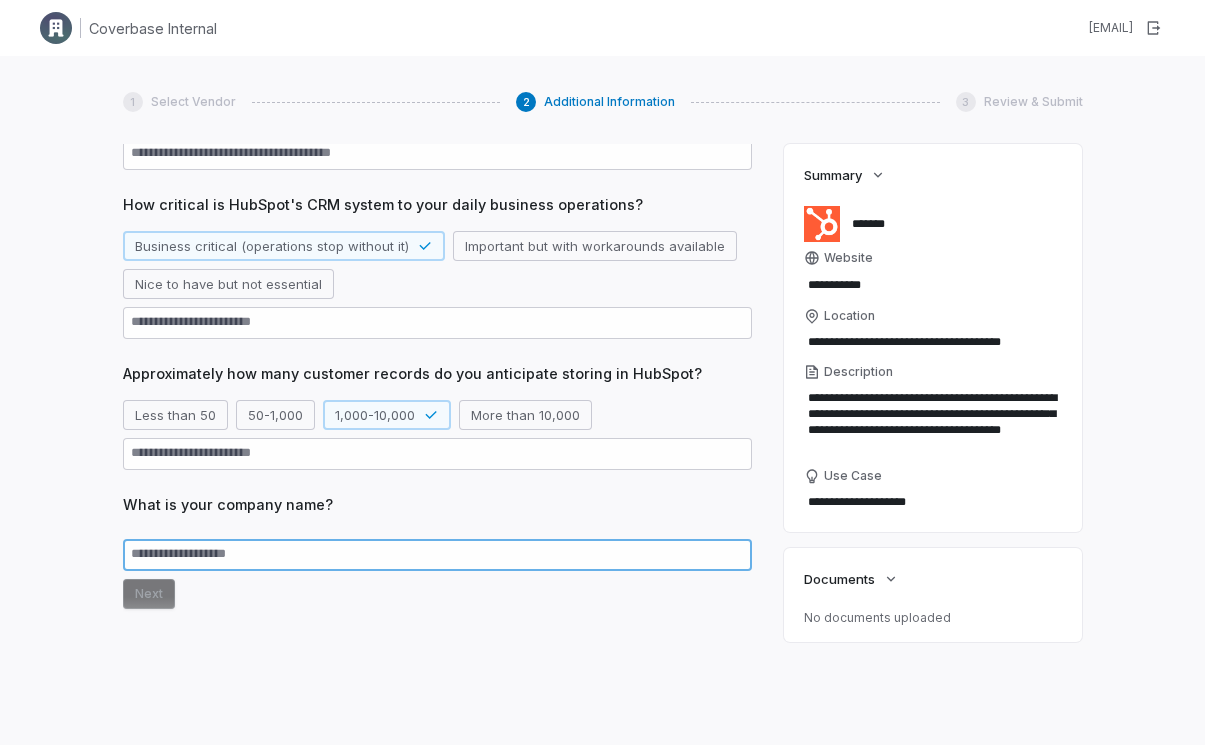 type on "*" 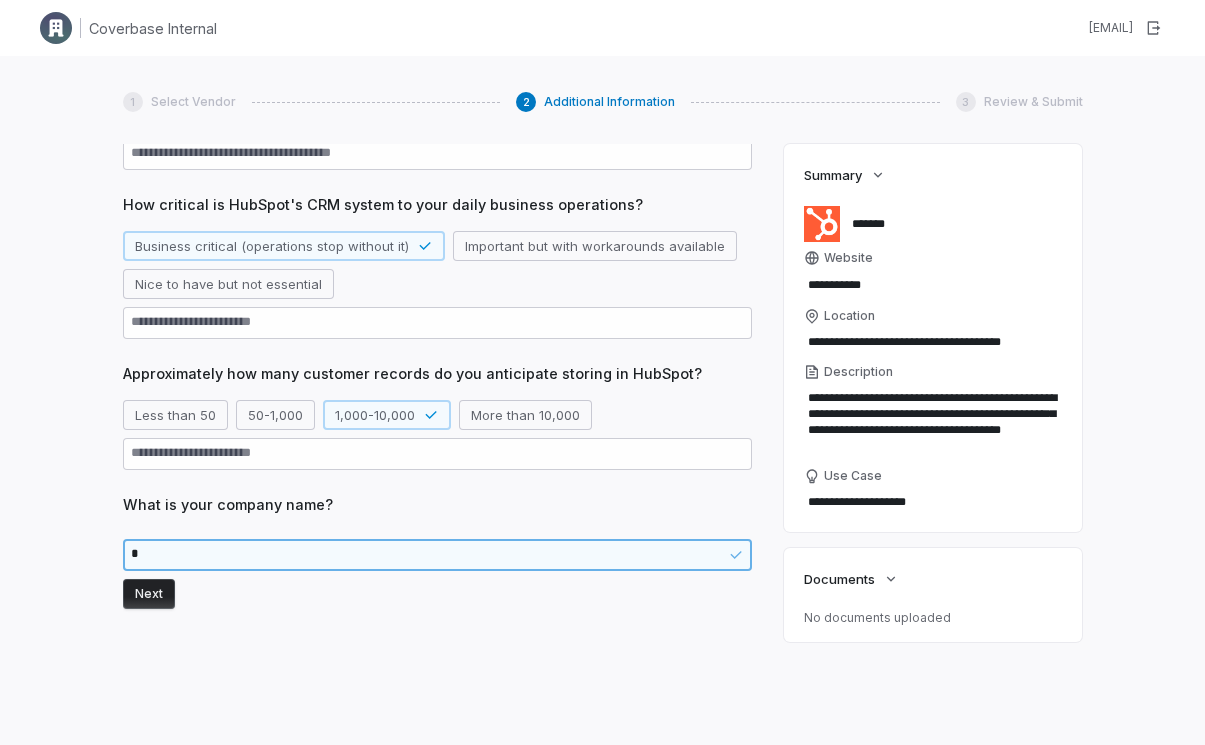 type on "*" 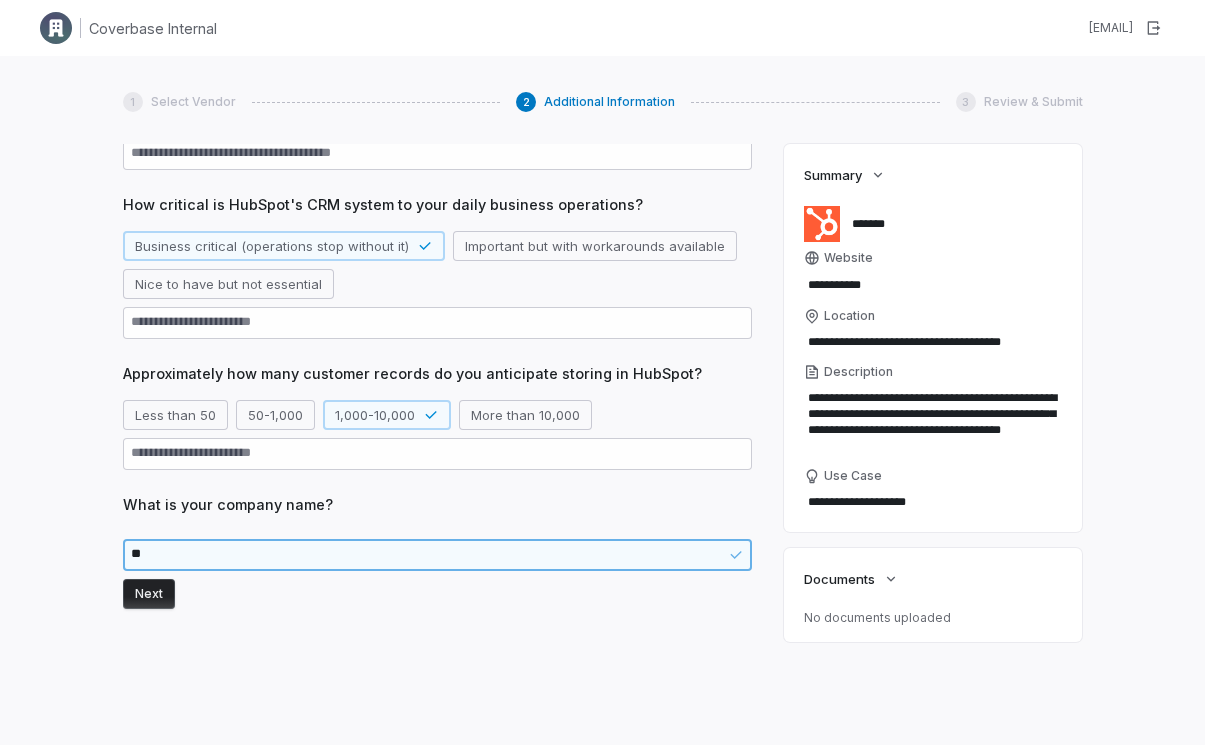 type on "*" 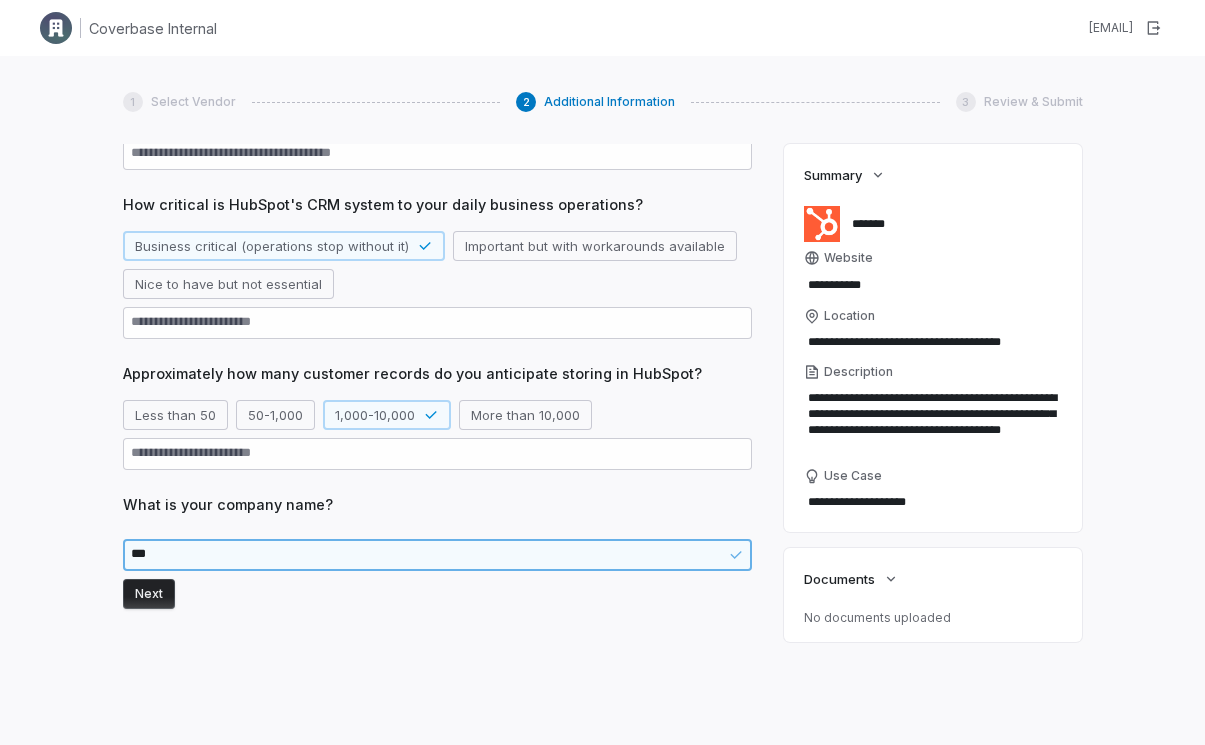 type on "*" 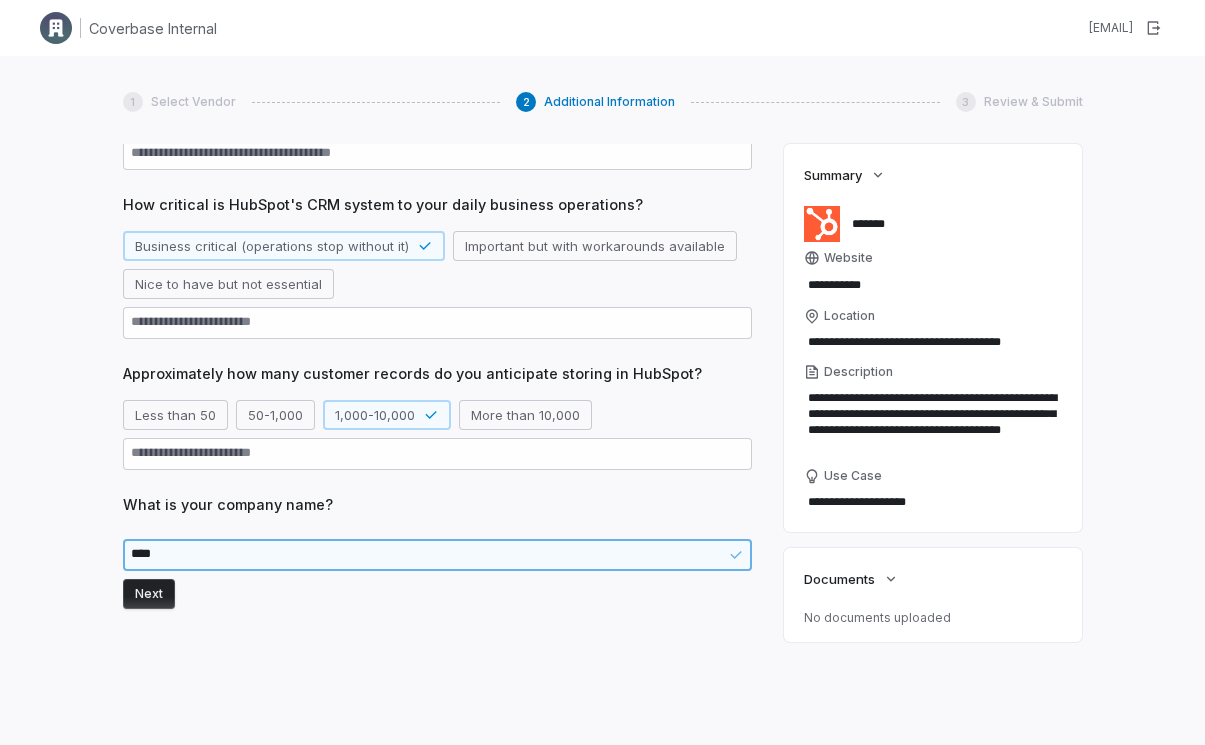 type on "*" 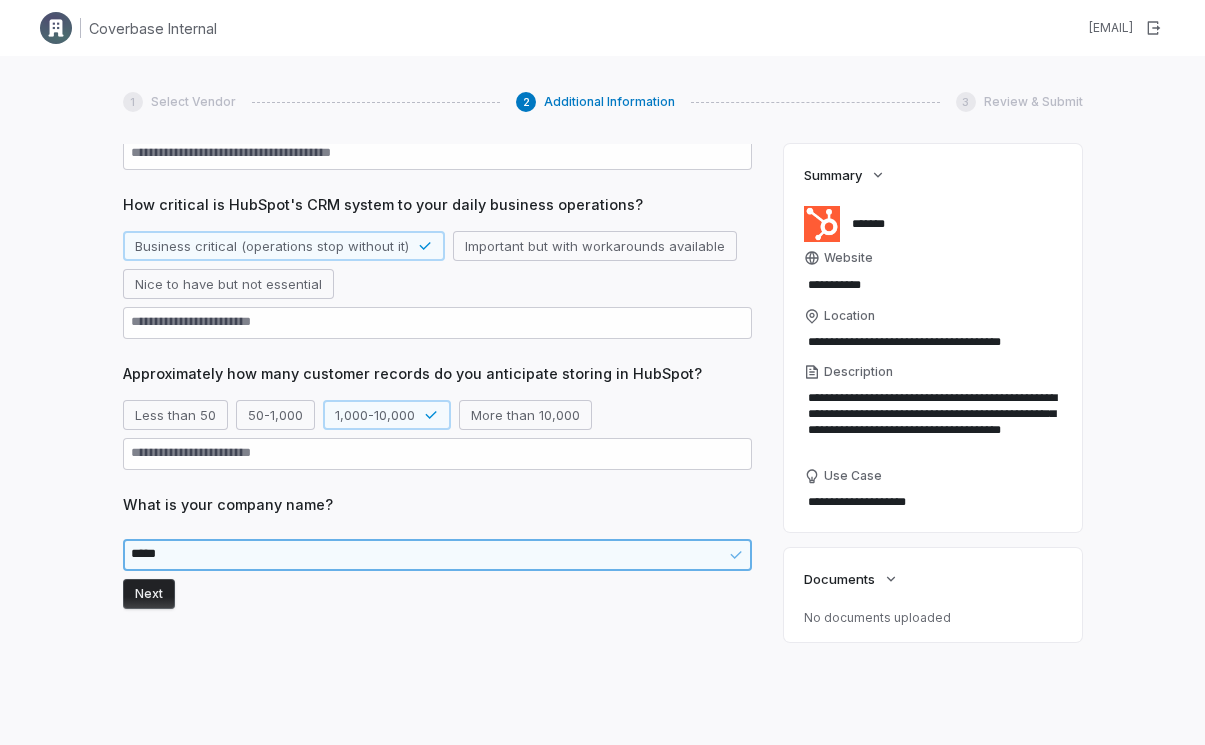 type on "*" 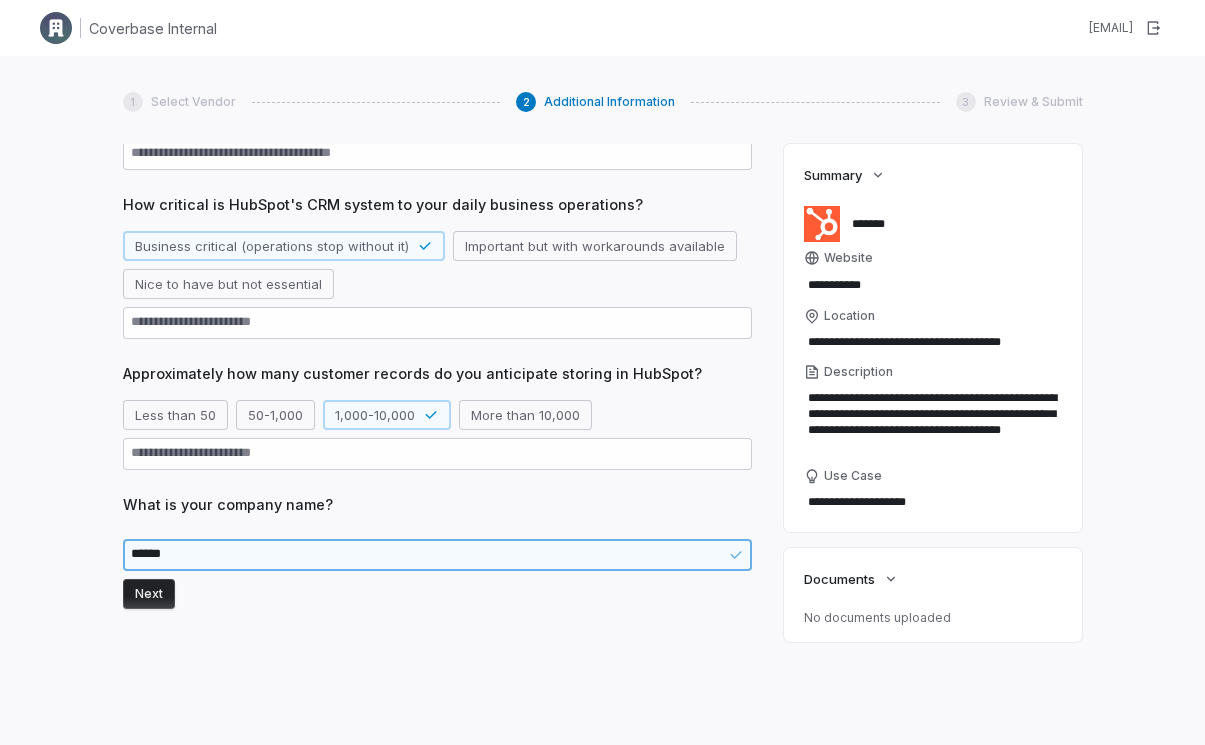 type on "*******" 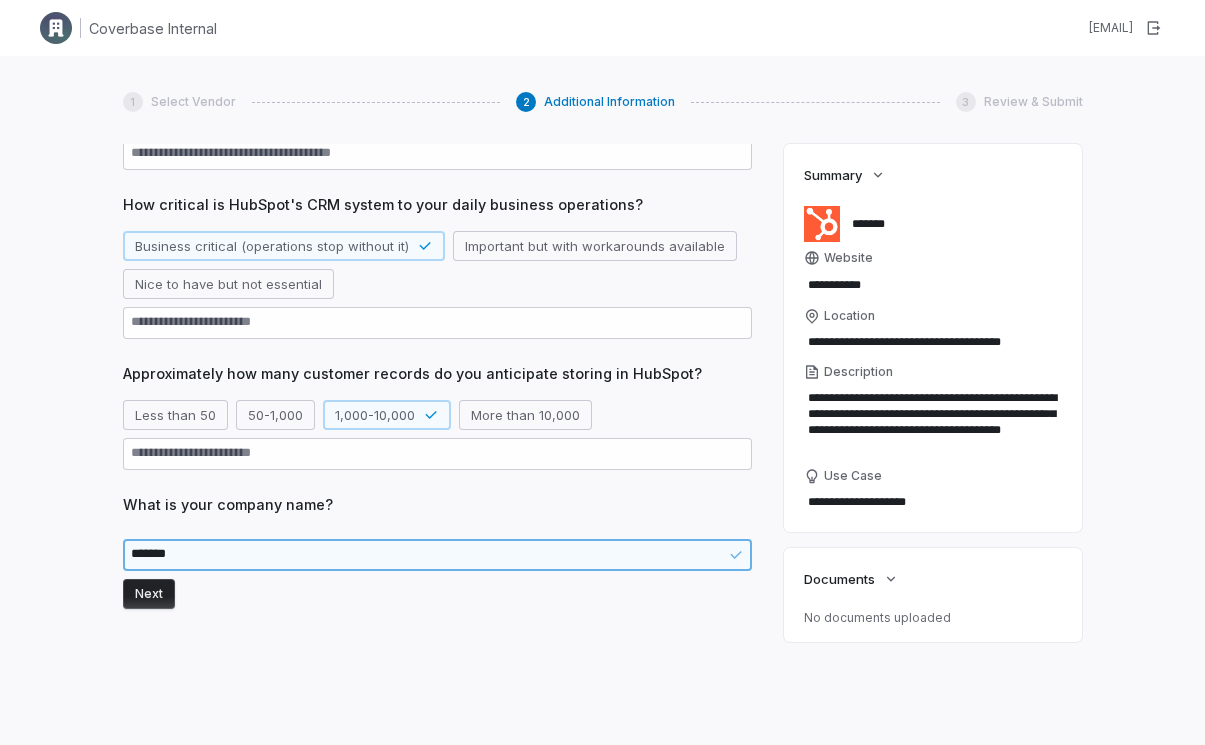 type on "*" 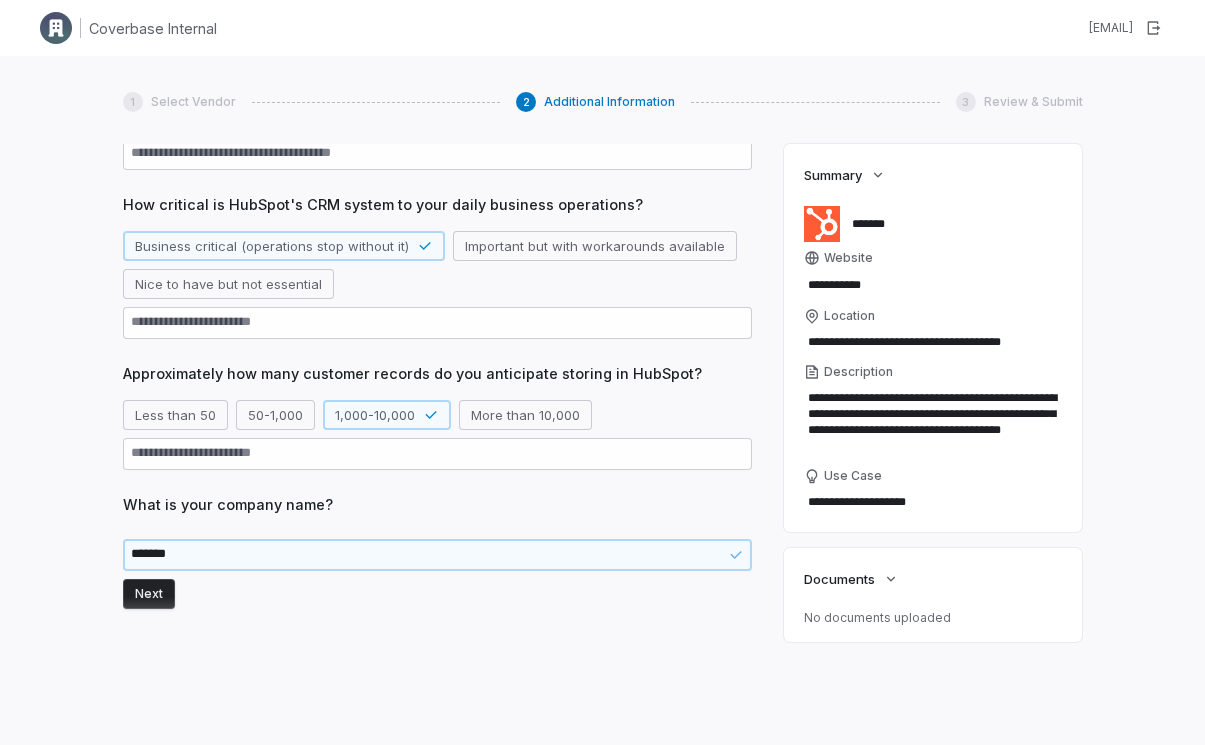 click on "Next" at bounding box center [149, 594] 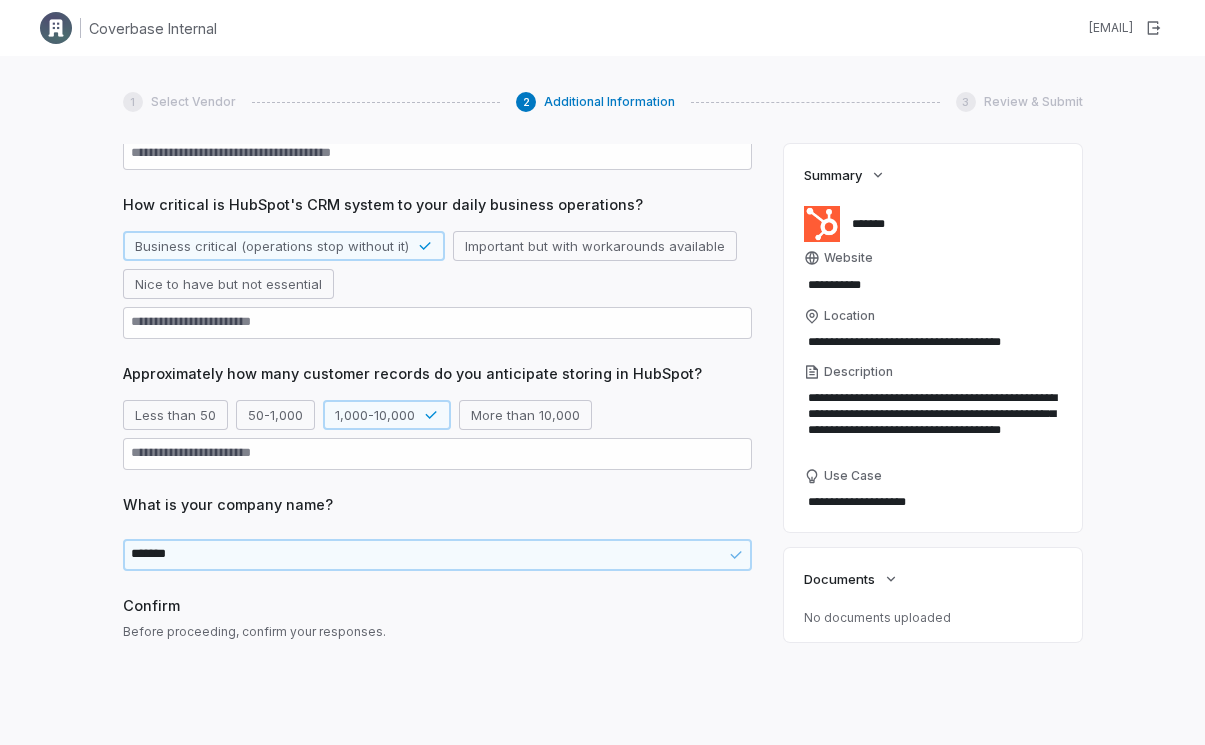 scroll, scrollTop: 456, scrollLeft: 0, axis: vertical 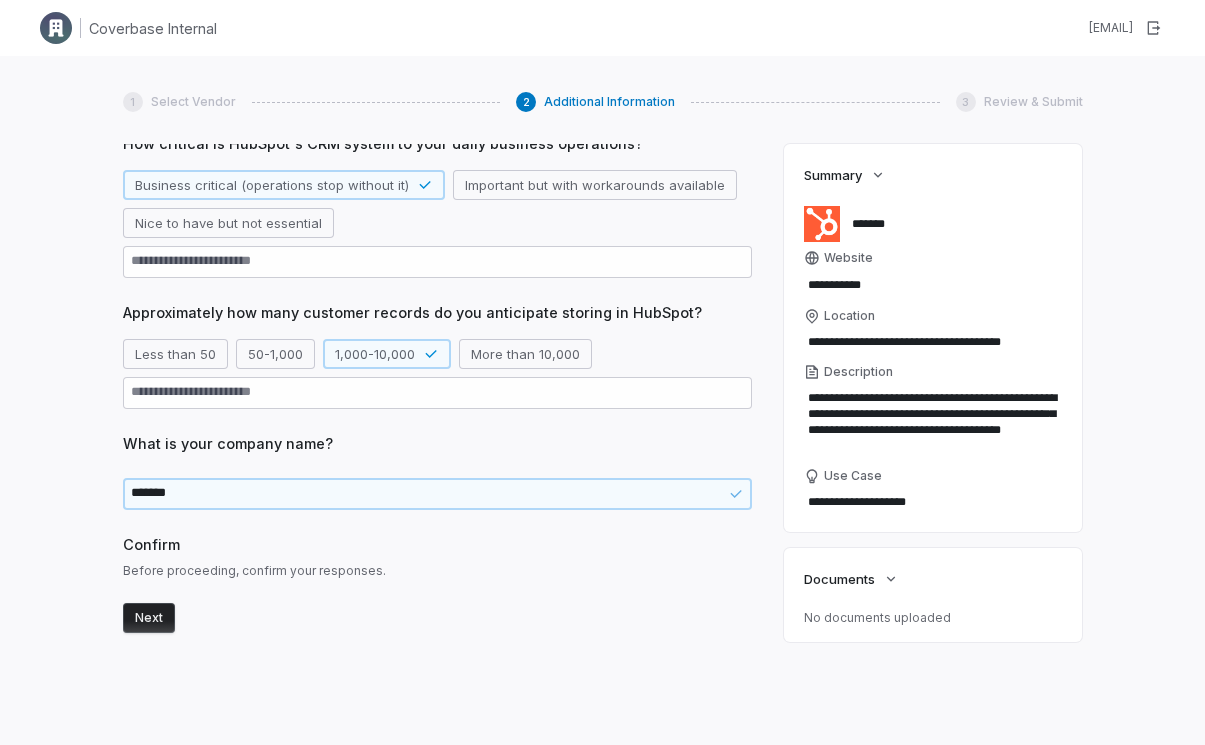 click on "Next" at bounding box center (149, 618) 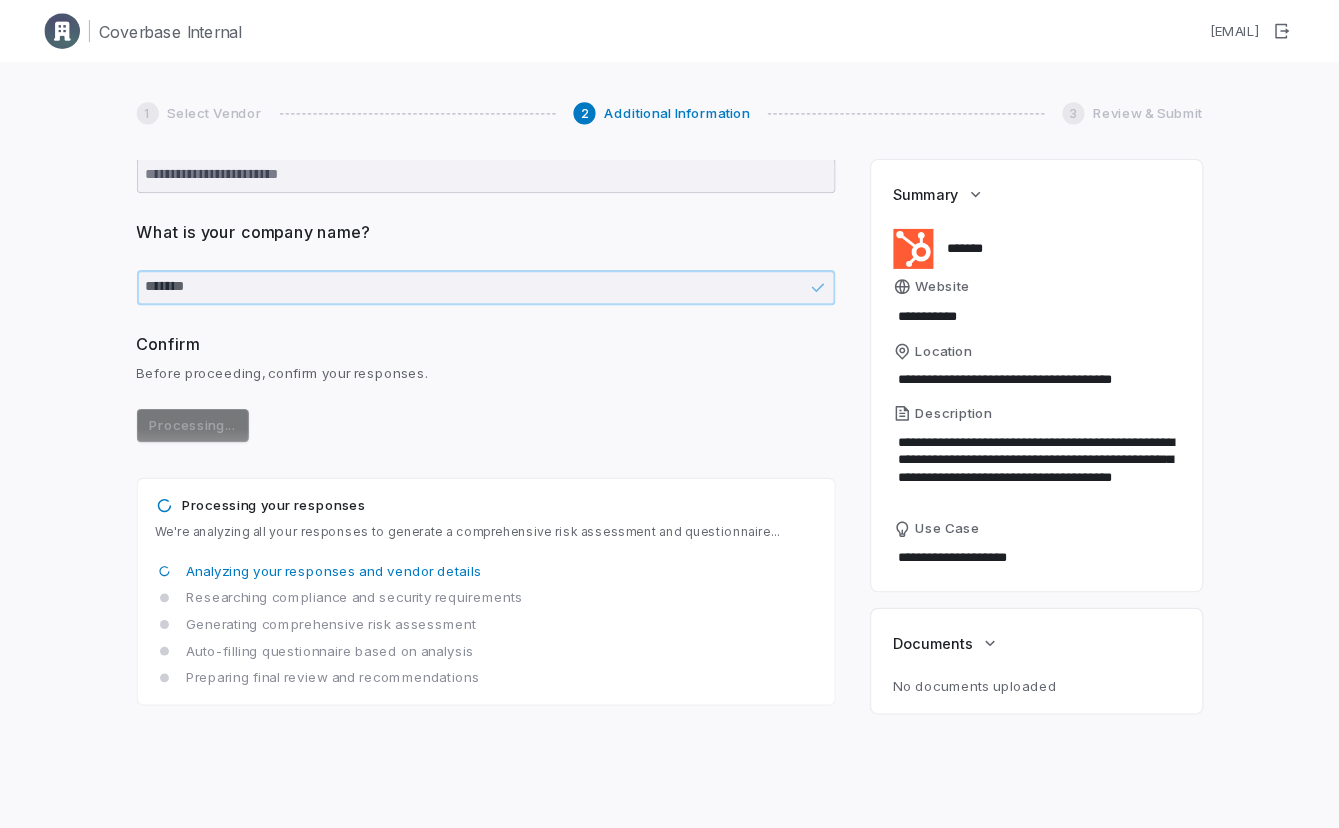 scroll, scrollTop: 692, scrollLeft: 0, axis: vertical 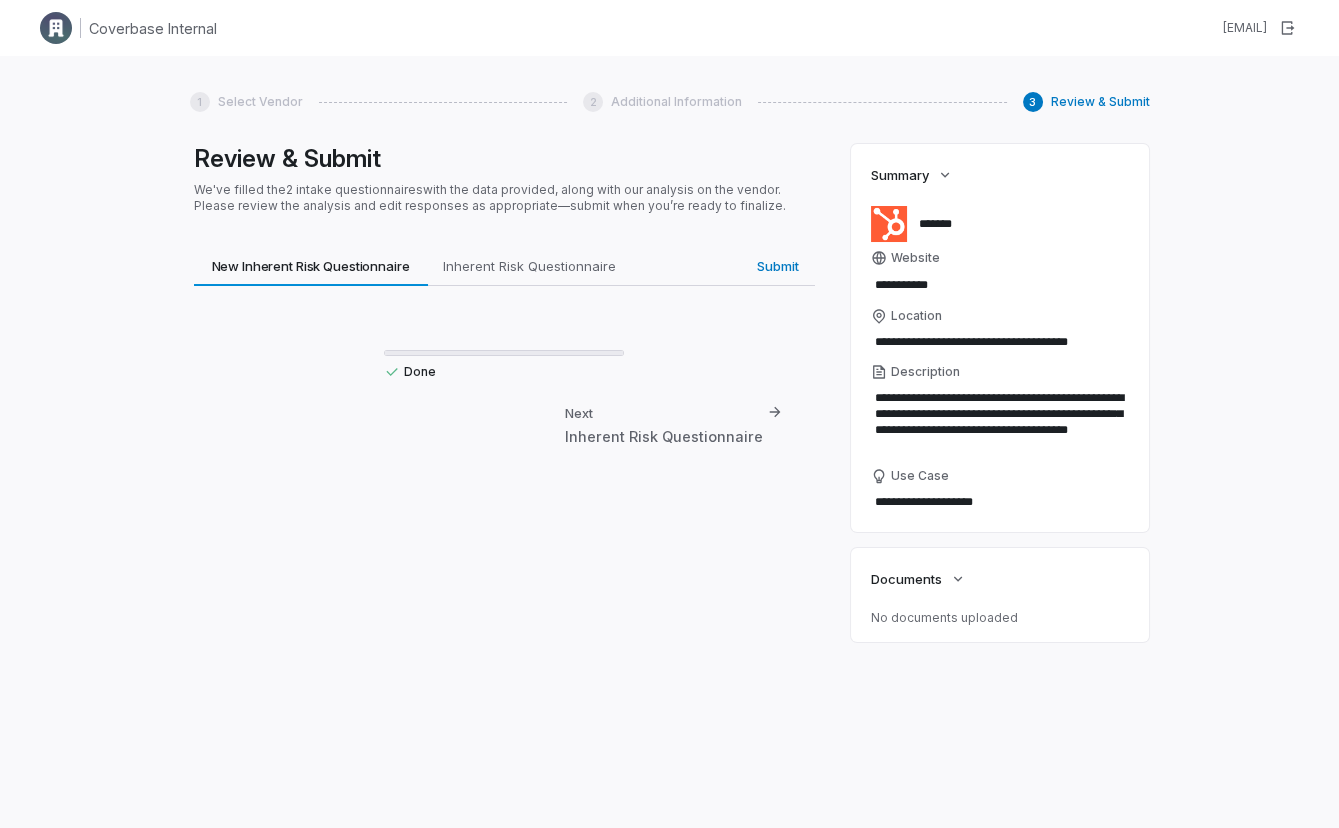 click on "Select Vendor" at bounding box center (260, 102) 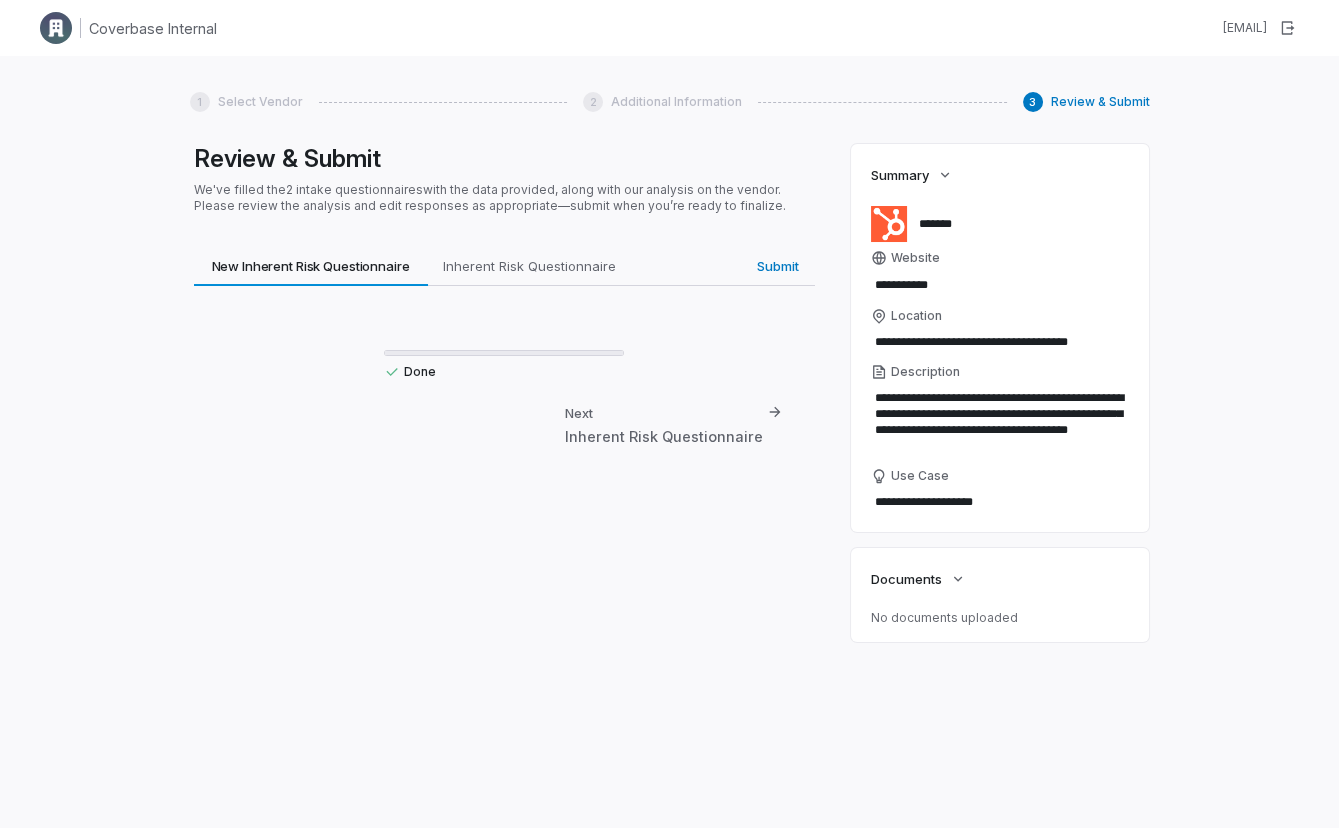 type on "*" 